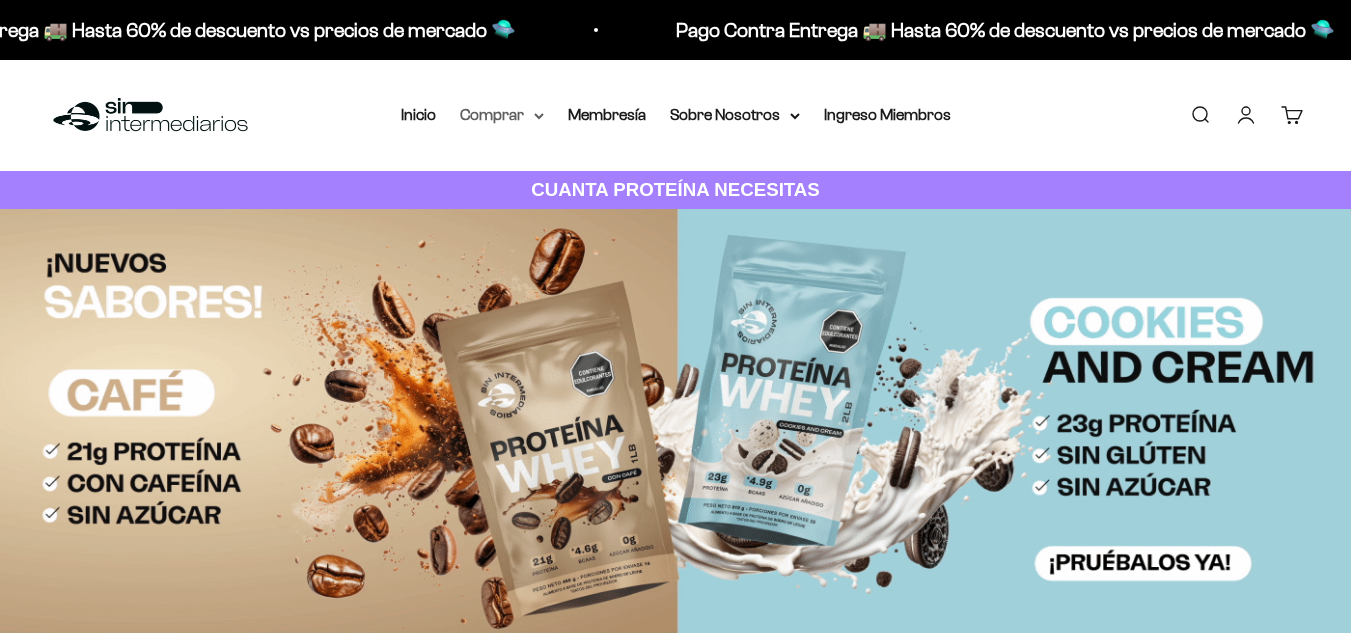 scroll, scrollTop: 0, scrollLeft: 0, axis: both 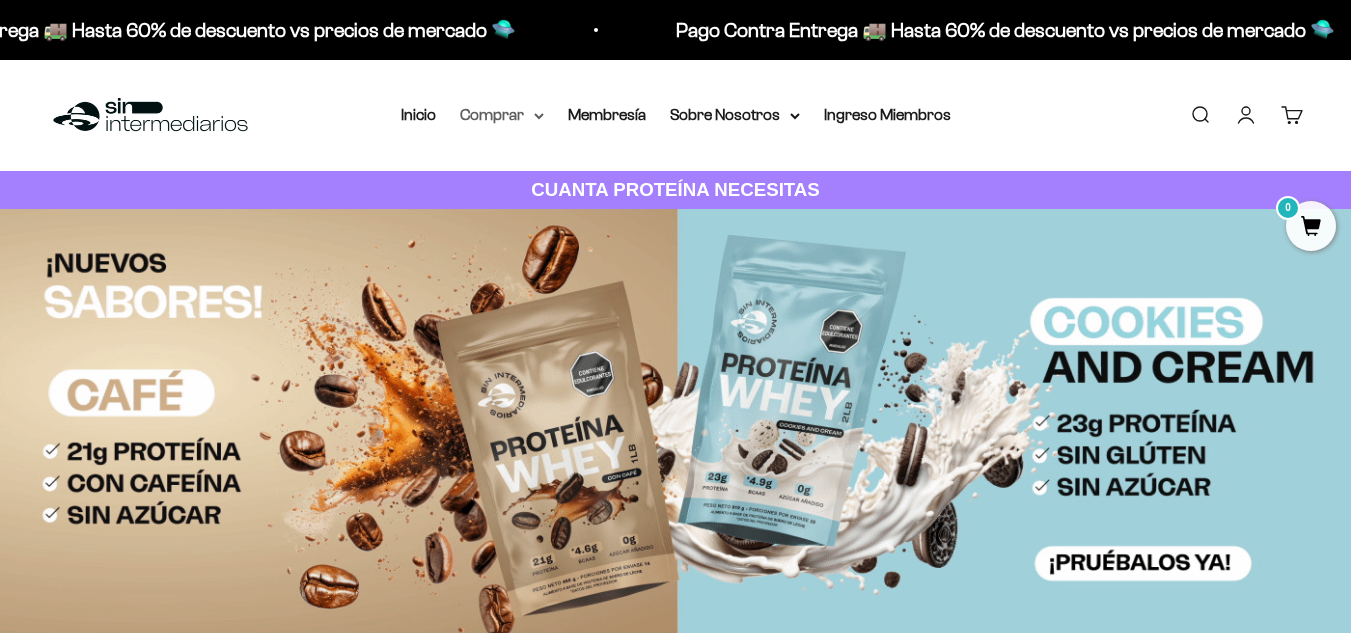 click on "Comprar" at bounding box center (502, 115) 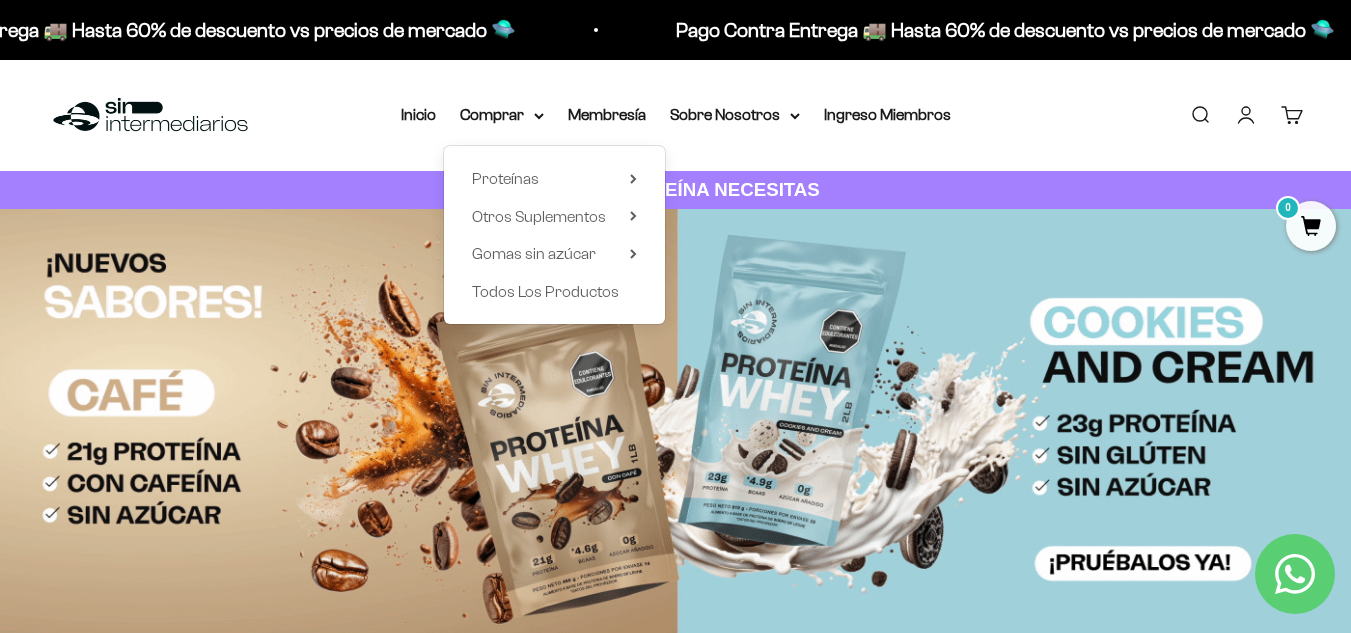 click on "Proteínas
Ver Todos
Whey
Iso
Vegan
Shaker" at bounding box center [554, 235] 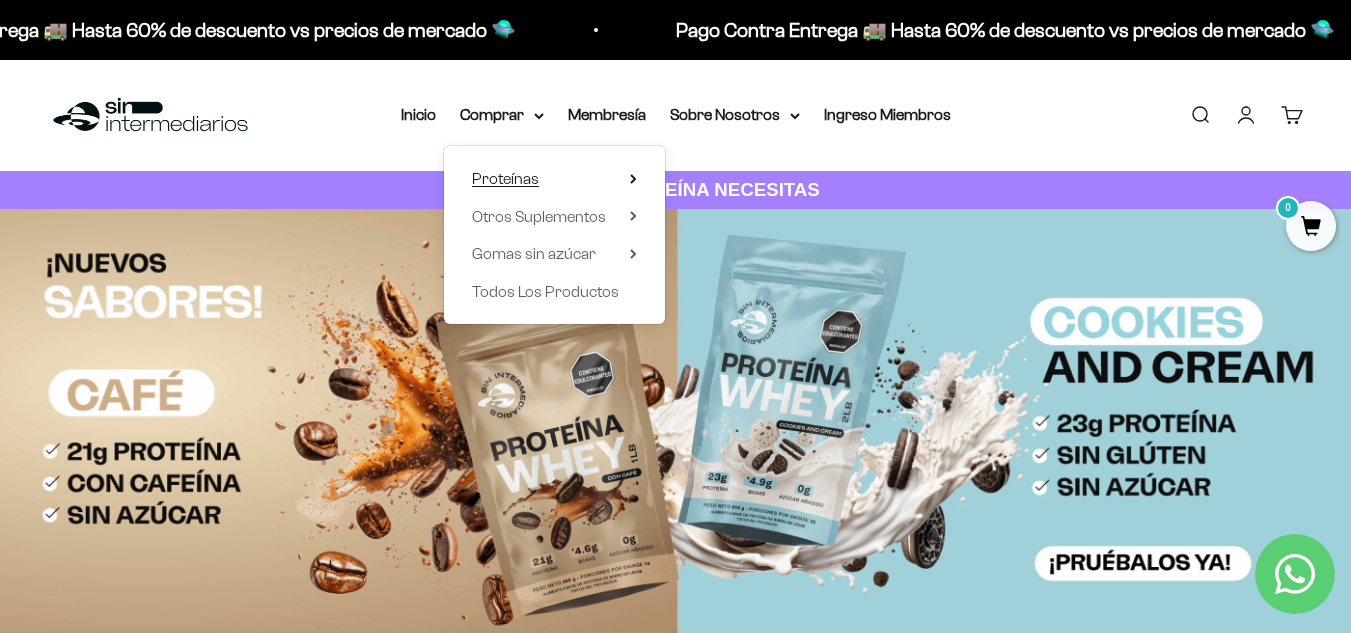 click 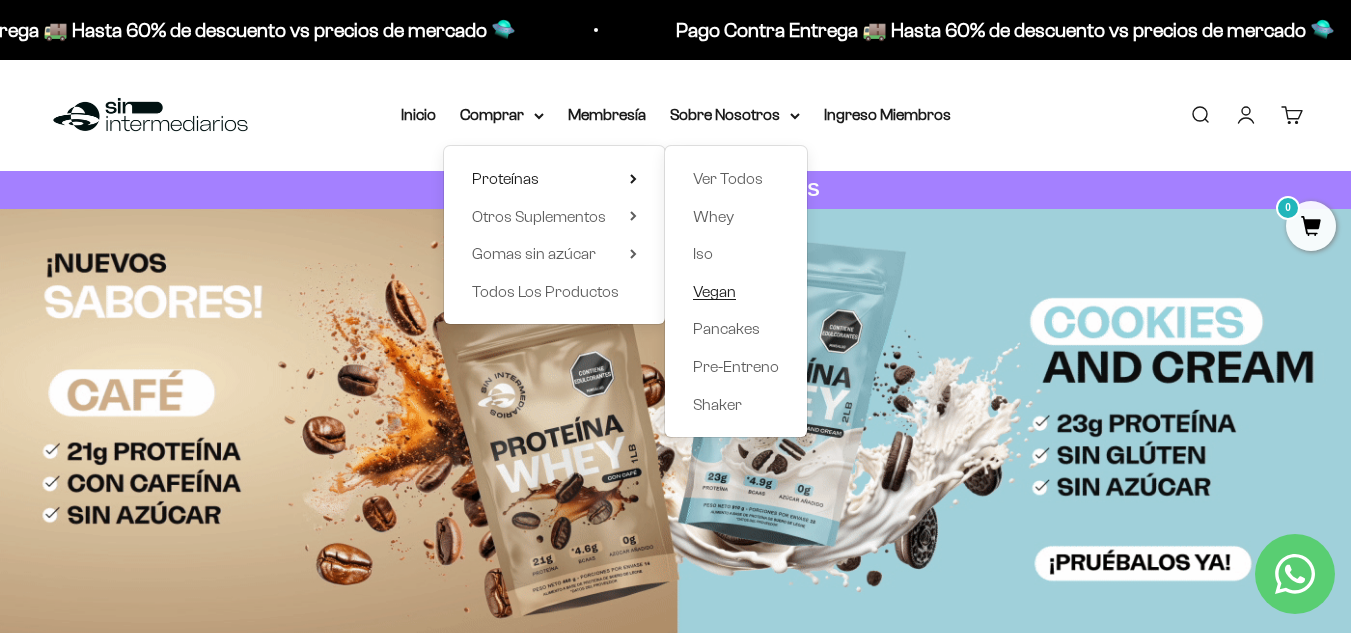 click on "Vegan" at bounding box center (714, 291) 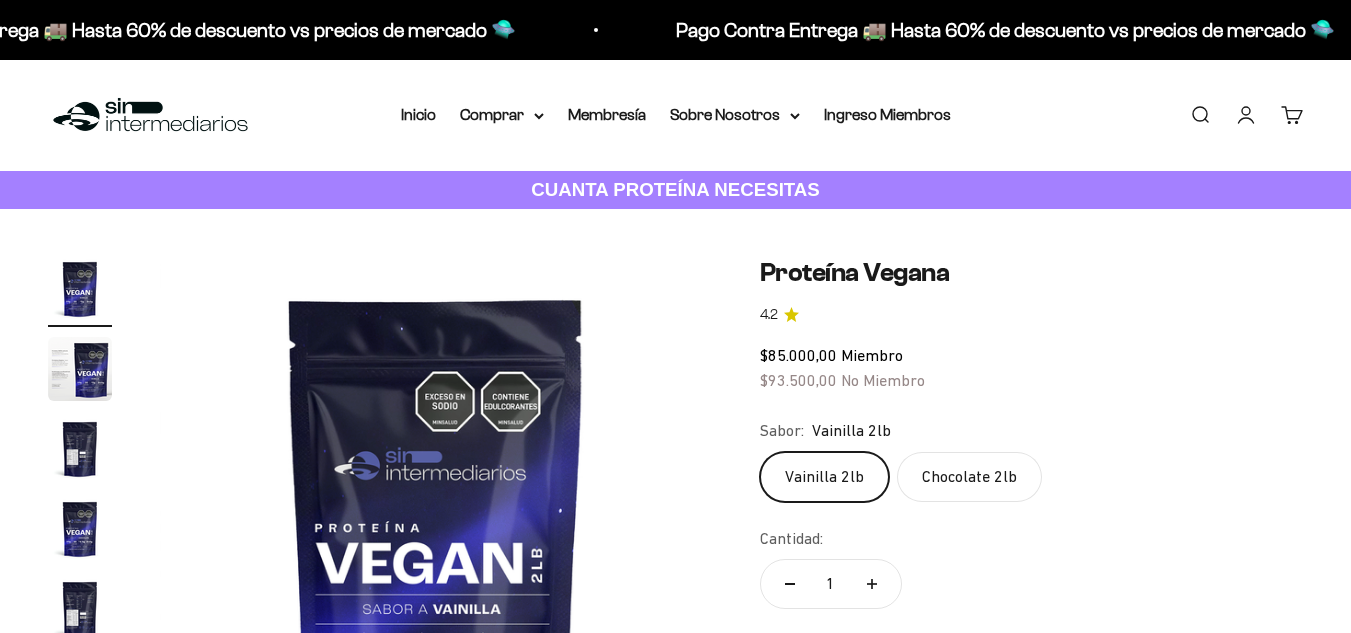 scroll, scrollTop: 0, scrollLeft: 0, axis: both 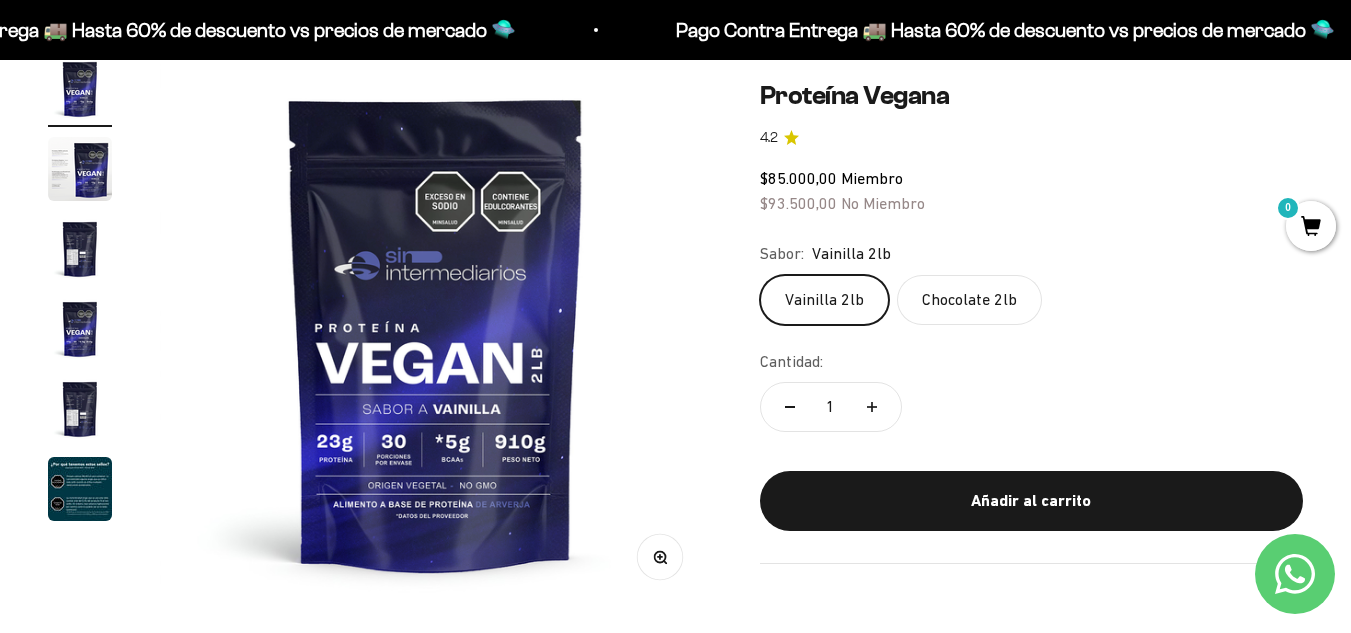 click at bounding box center [80, 169] 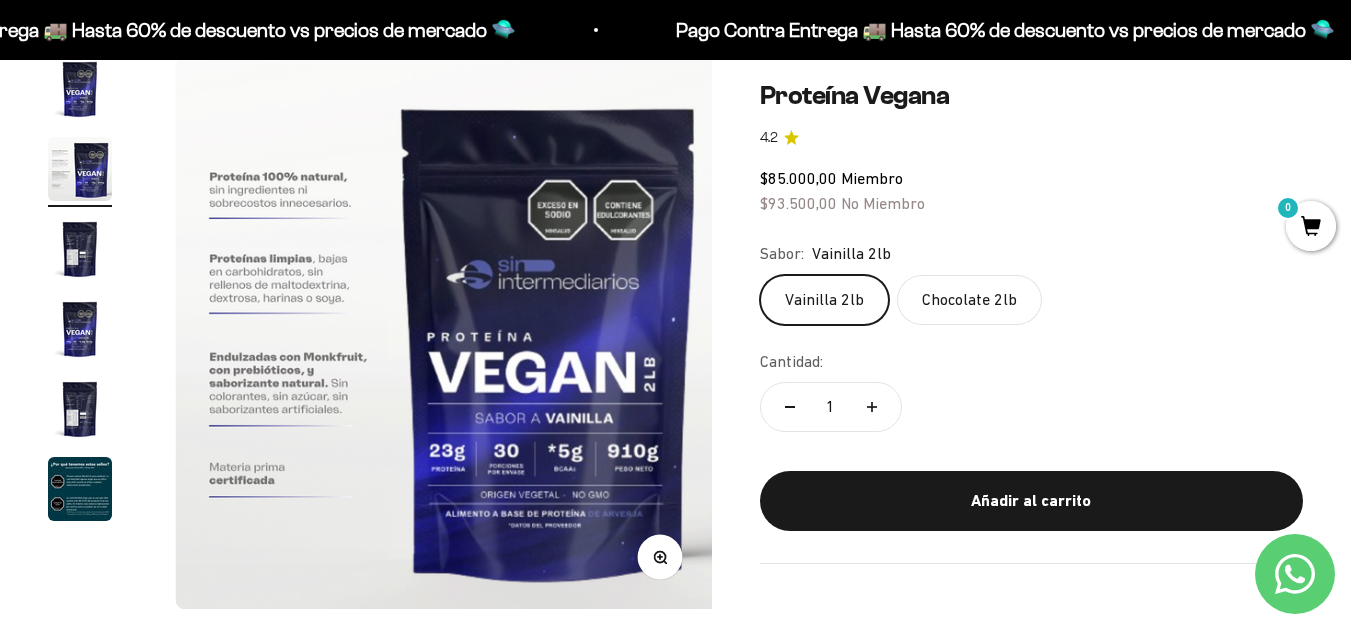 scroll, scrollTop: 0, scrollLeft: 564, axis: horizontal 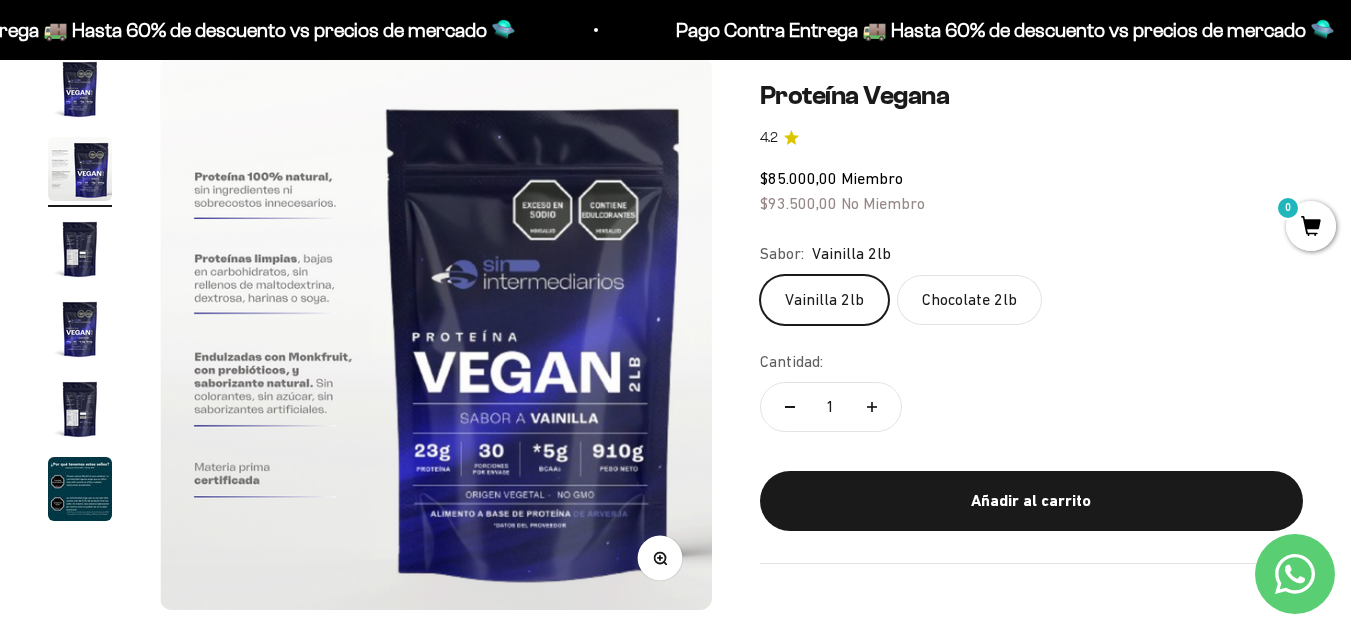 click at bounding box center [80, 409] 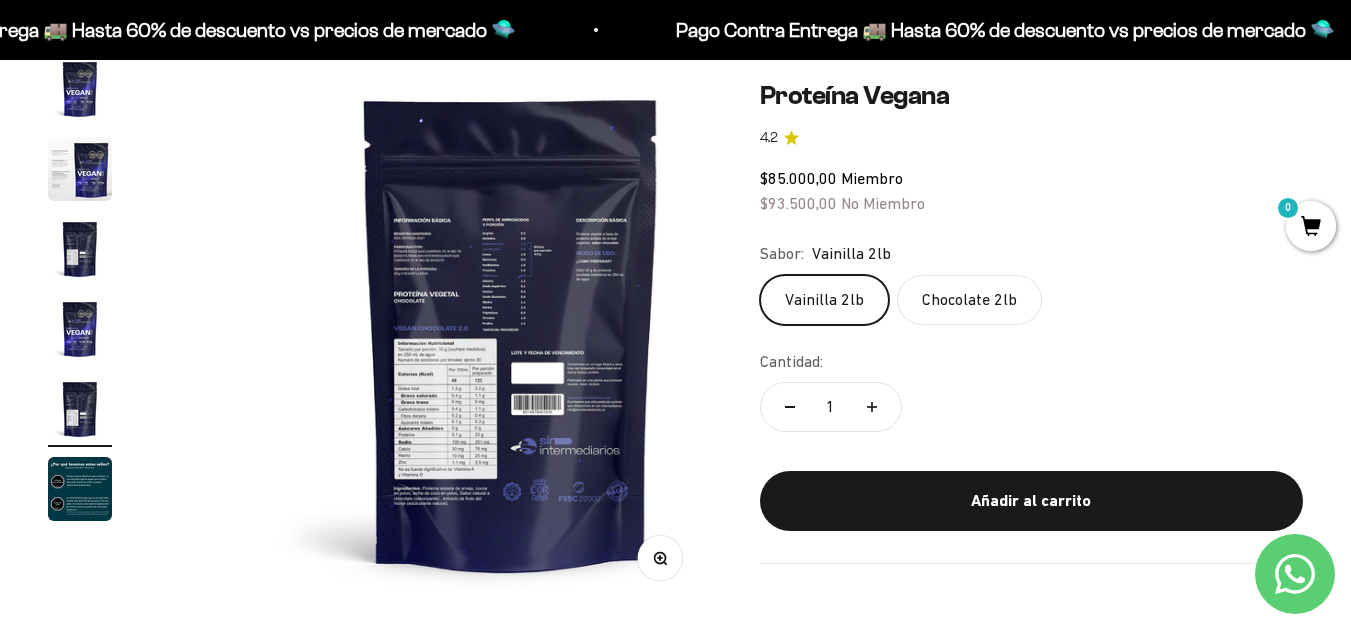 scroll, scrollTop: 0, scrollLeft: 2255, axis: horizontal 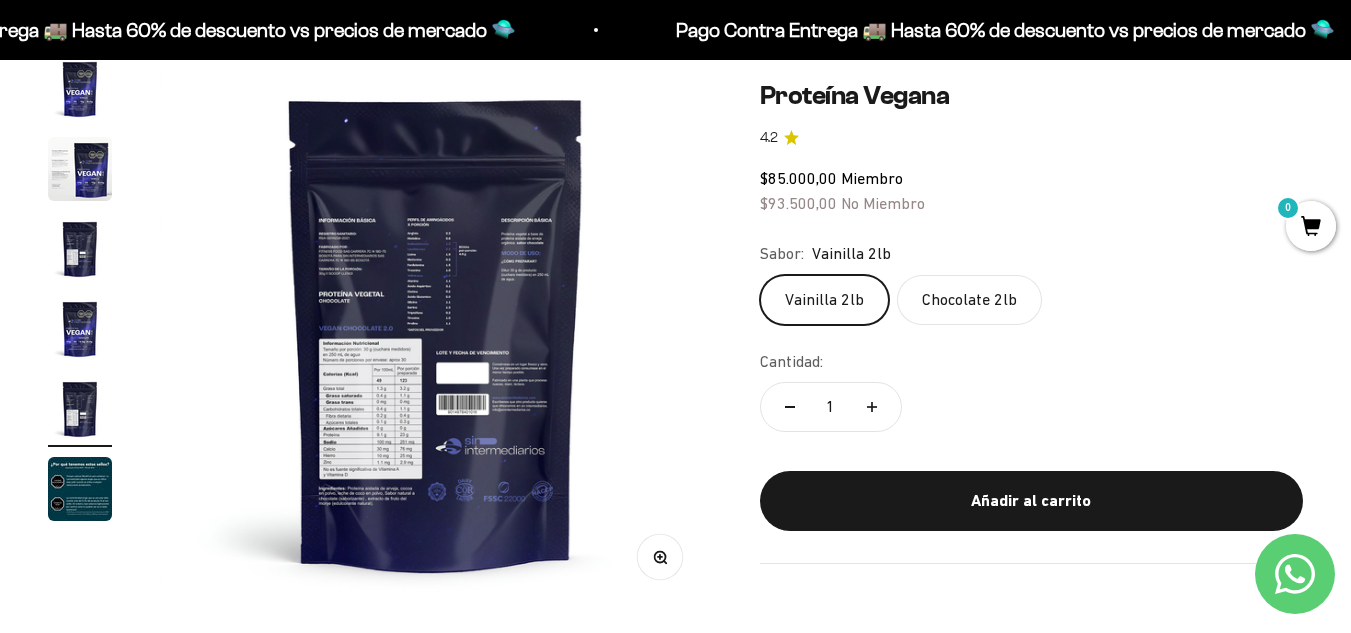 click at bounding box center [436, 333] 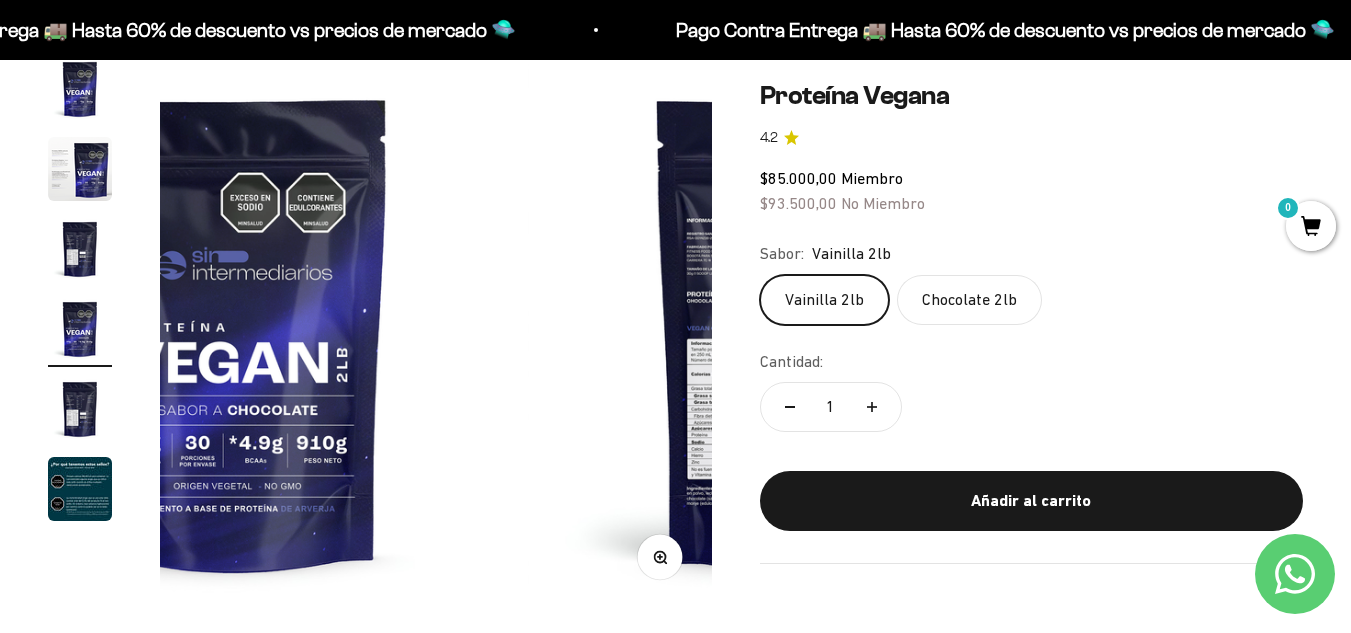 scroll, scrollTop: 0, scrollLeft: 1692, axis: horizontal 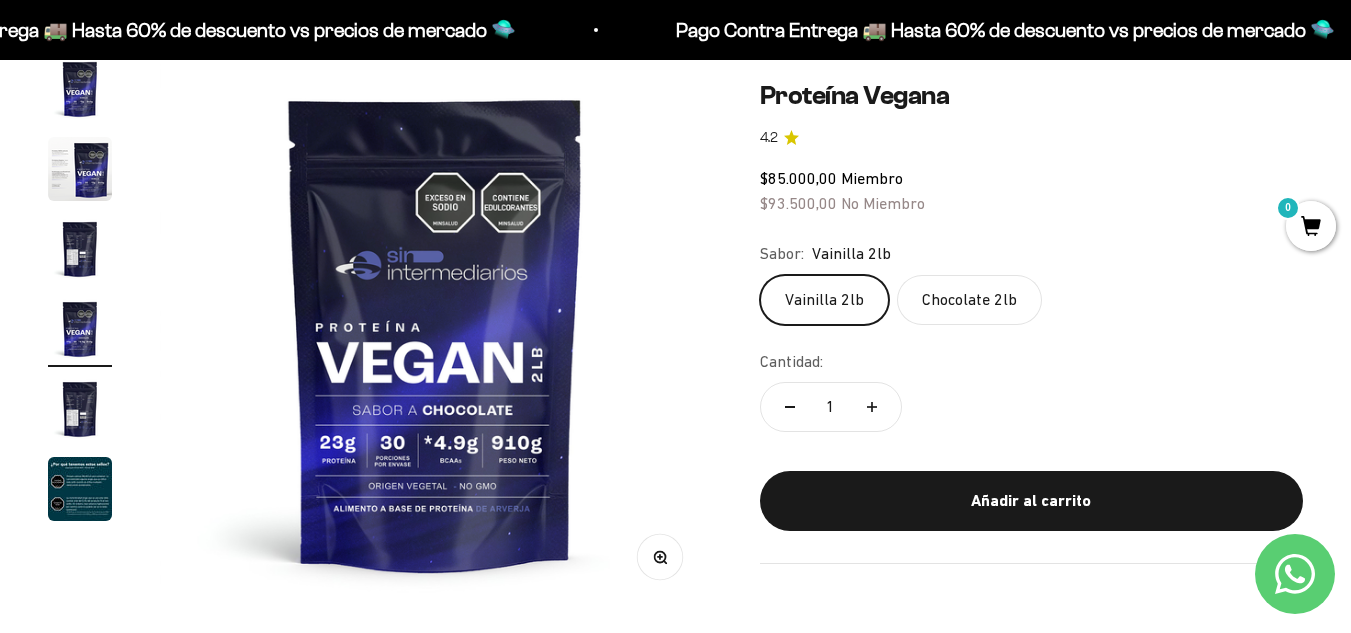 click at bounding box center [80, 249] 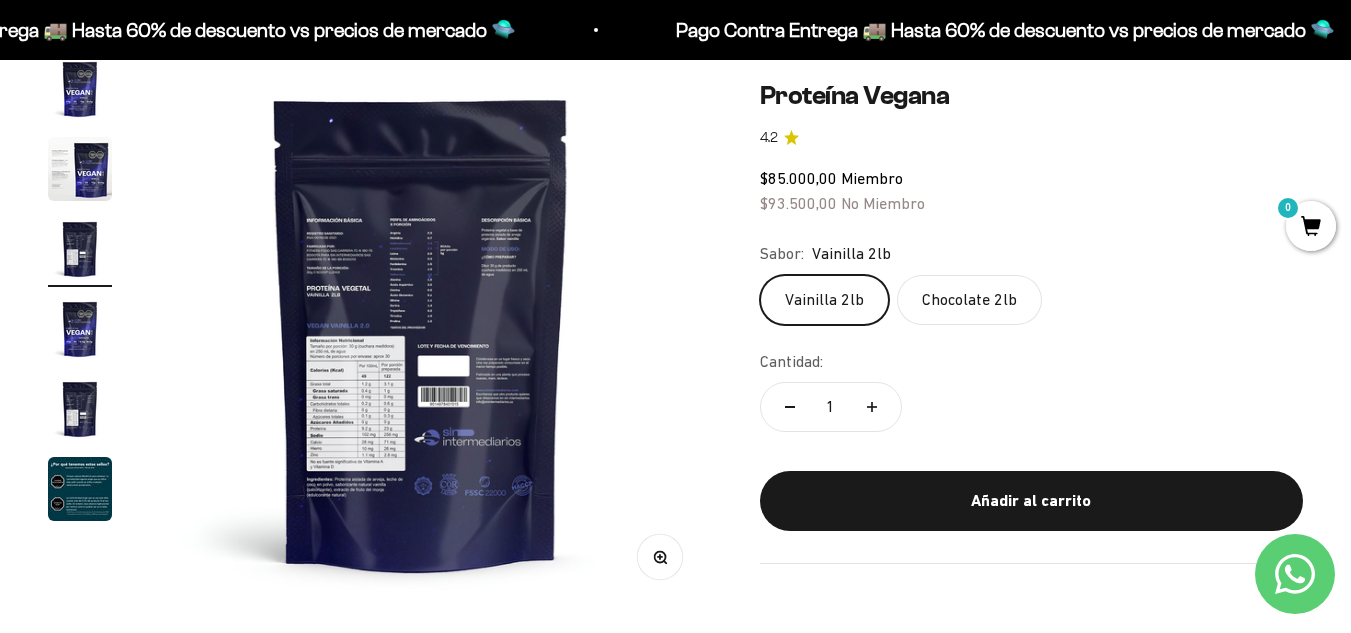 scroll, scrollTop: 0, scrollLeft: 1128, axis: horizontal 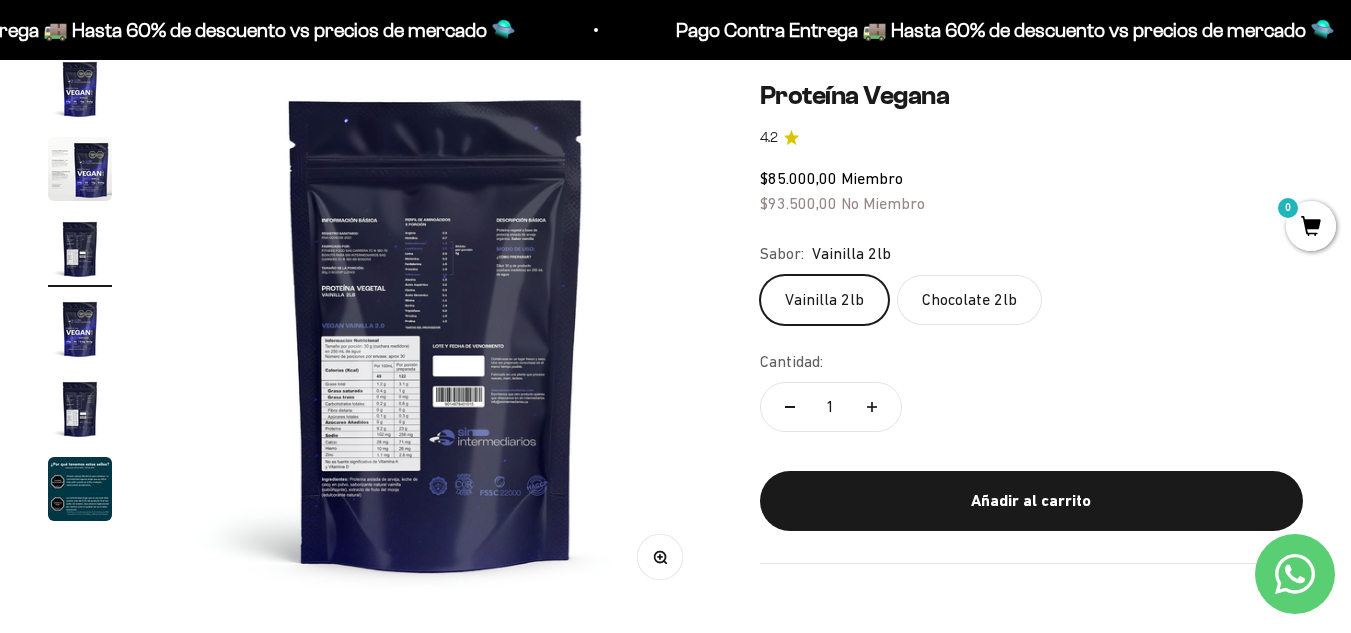 click on "Zoom" at bounding box center (659, 557) 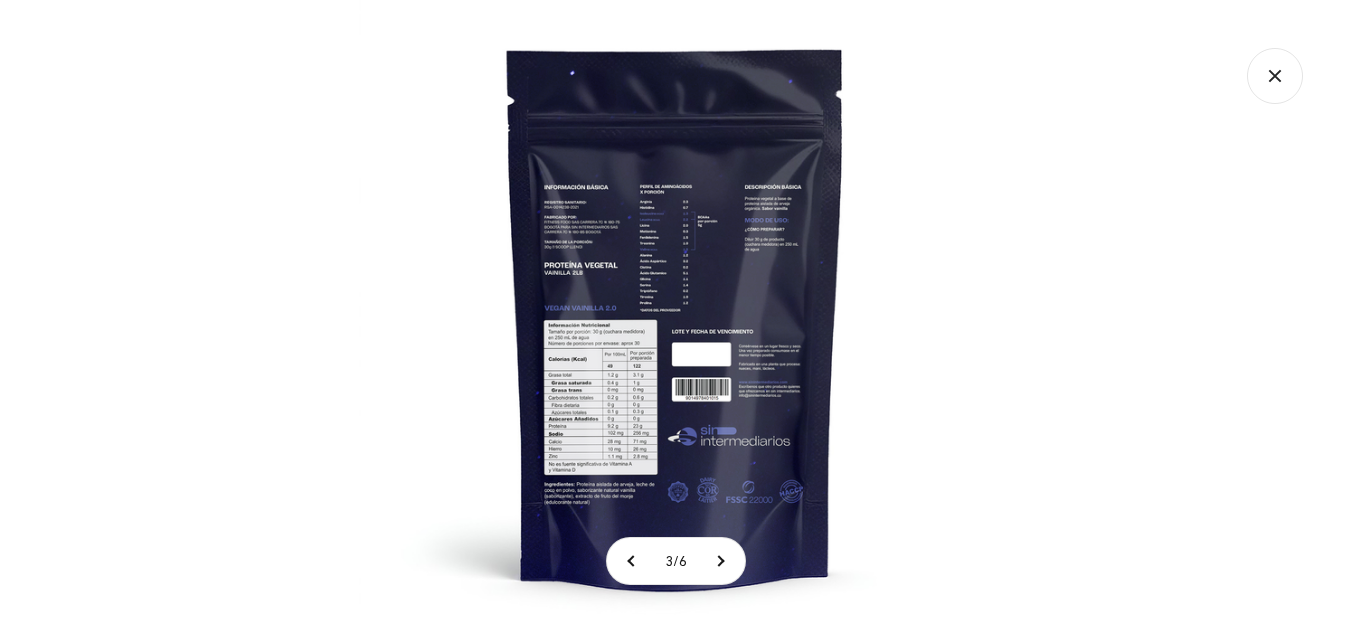 click at bounding box center [675, 316] 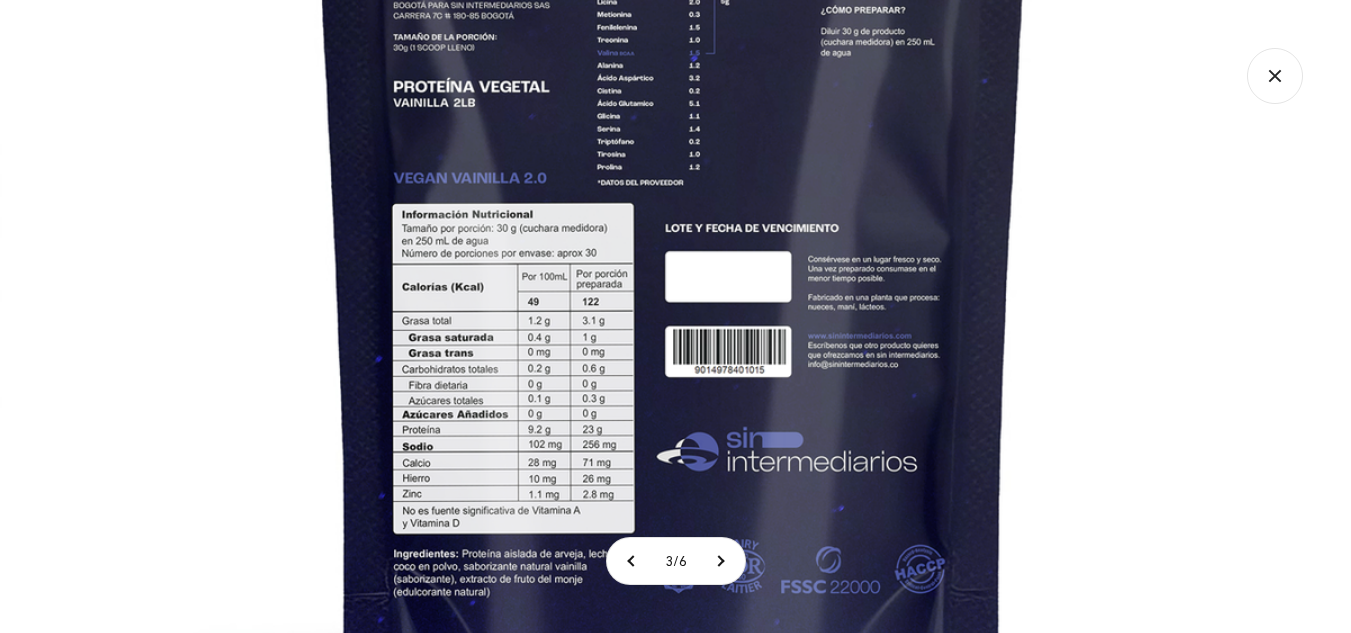 click at bounding box center [673, 196] 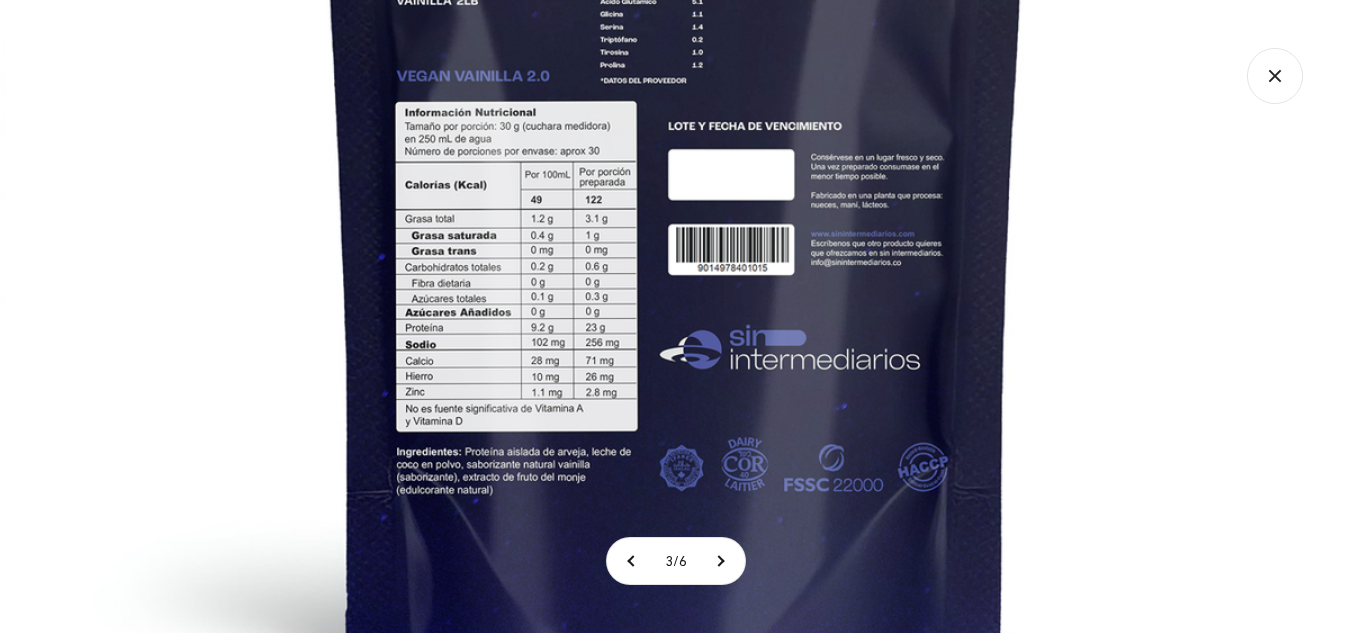 click 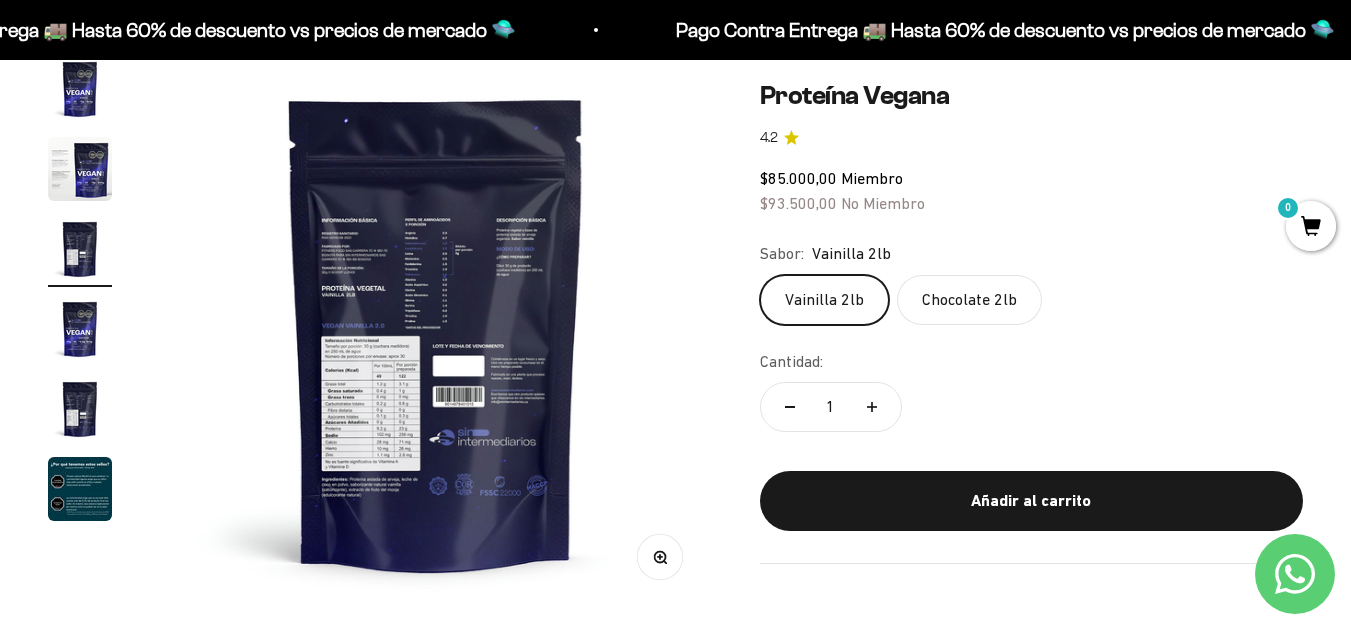 click 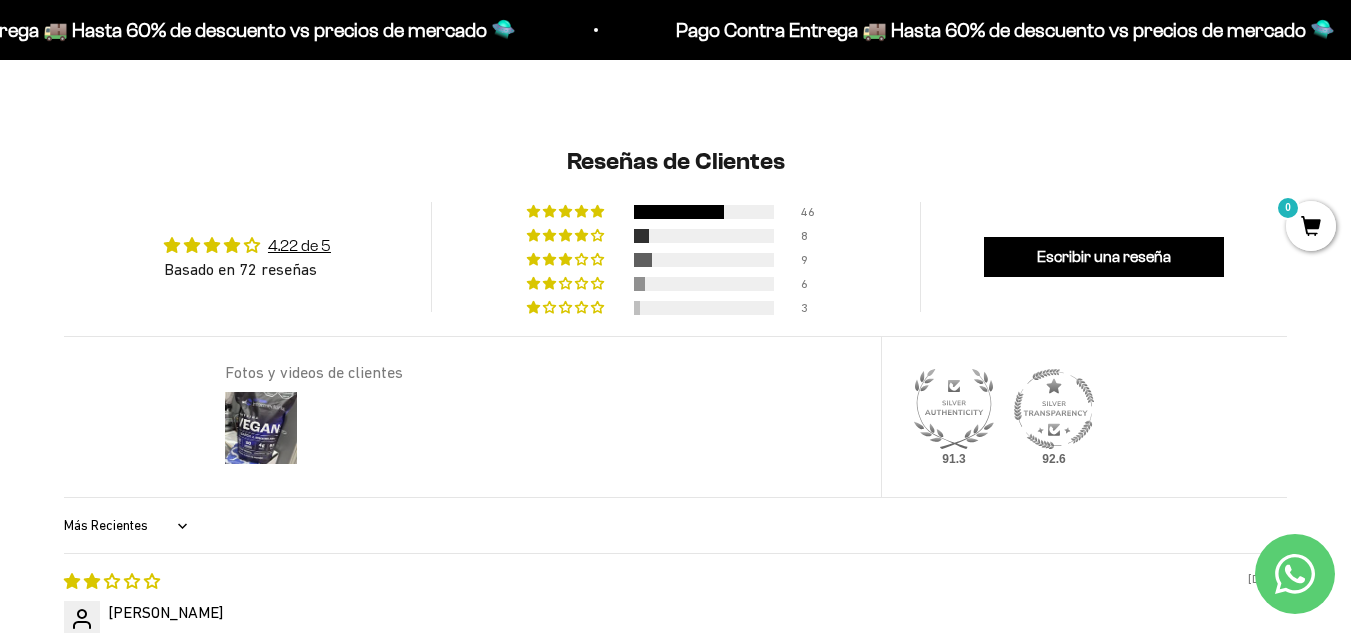 scroll, scrollTop: 1400, scrollLeft: 0, axis: vertical 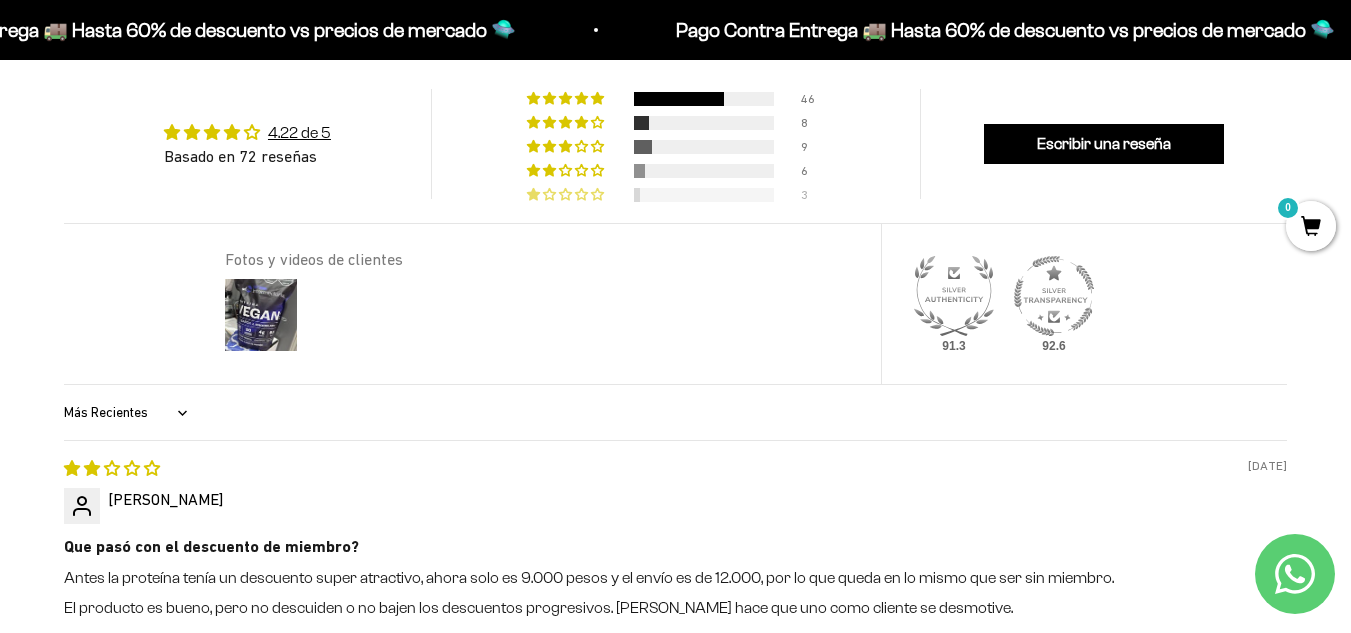 click at bounding box center (704, 195) 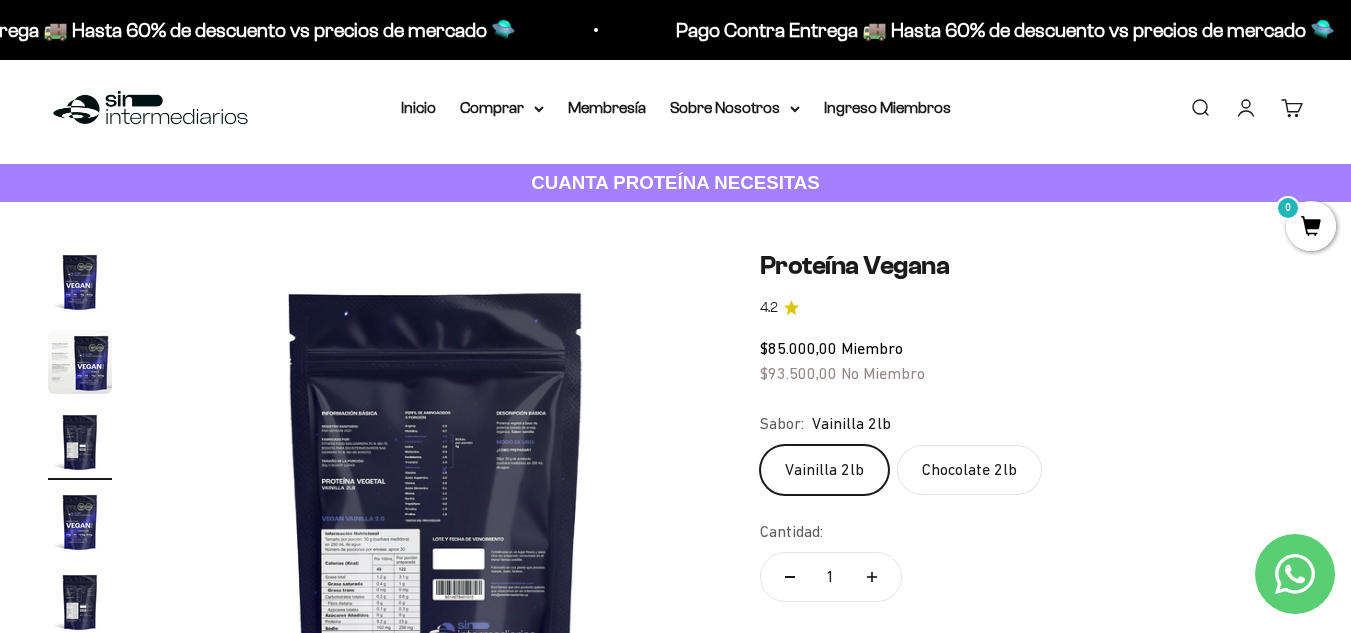 scroll, scrollTop: 0, scrollLeft: 0, axis: both 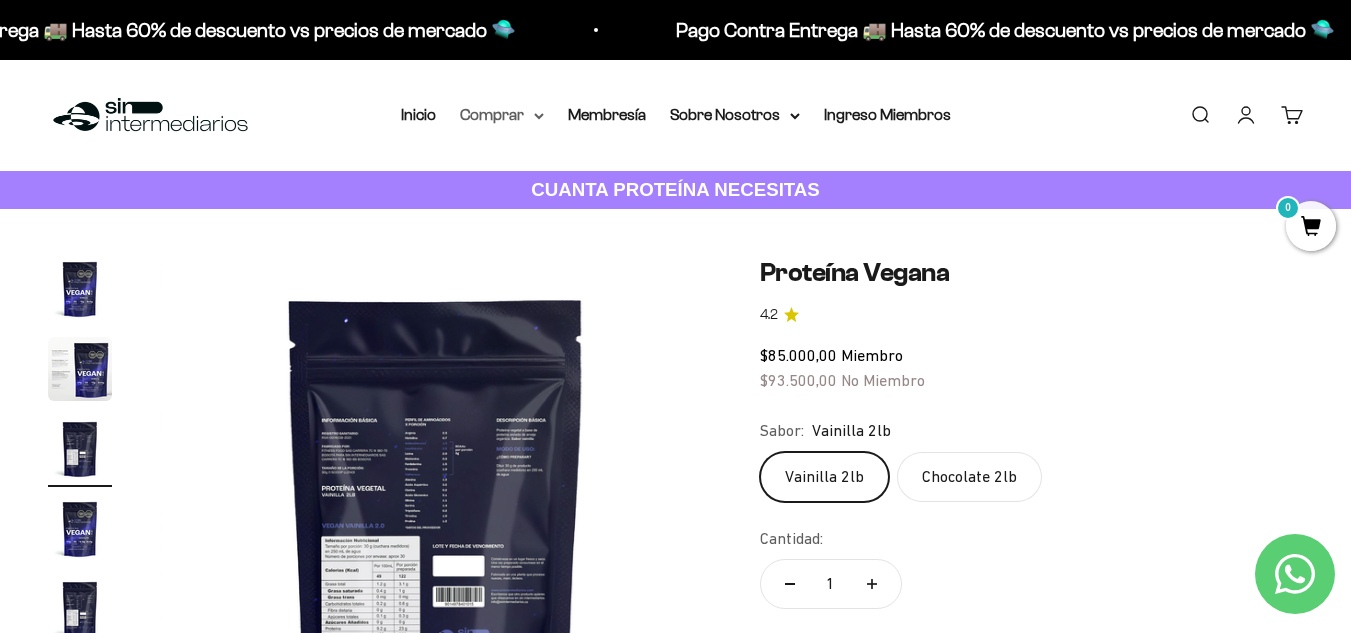 click on "Comprar" at bounding box center [502, 115] 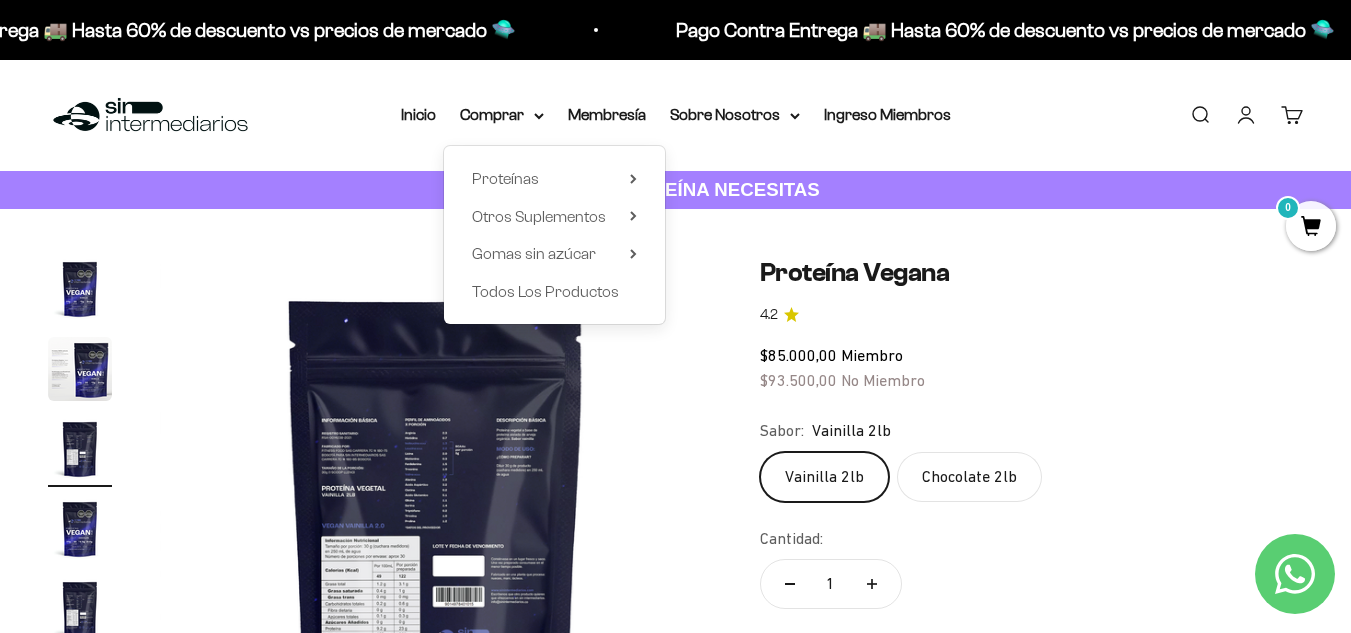 click on "Proteínas
Ver Todos
Whey
Iso
Vegan
Shaker" at bounding box center (554, 235) 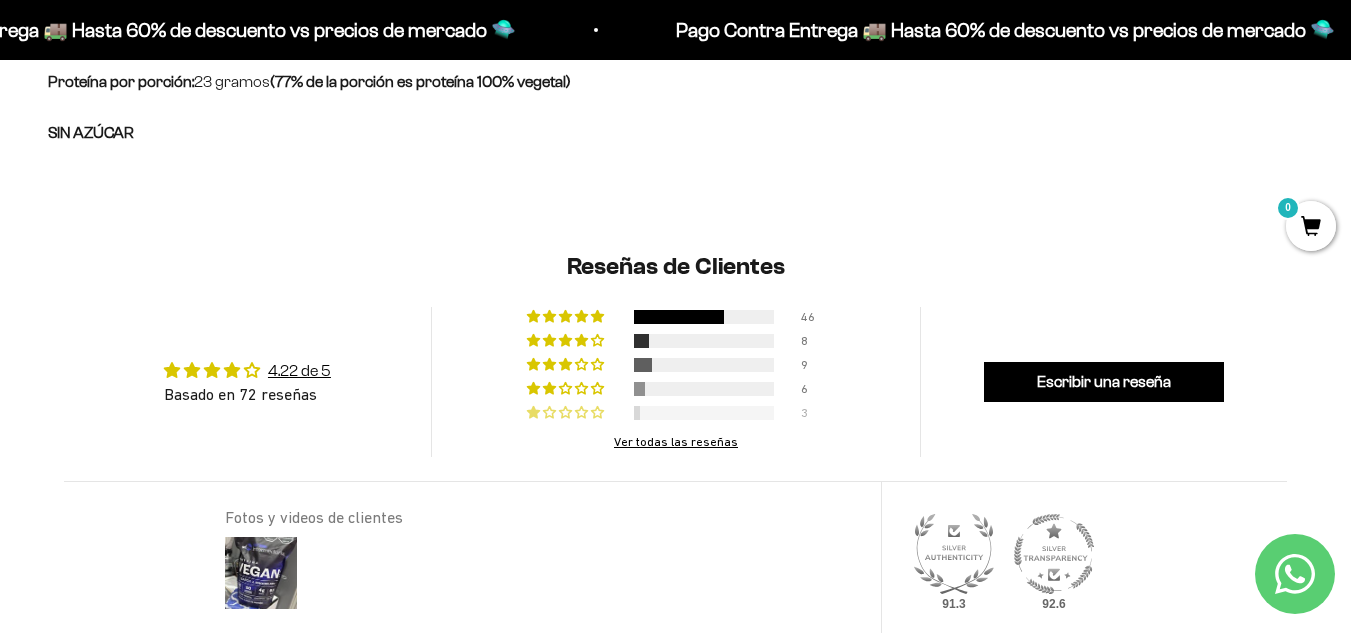 scroll, scrollTop: 1200, scrollLeft: 0, axis: vertical 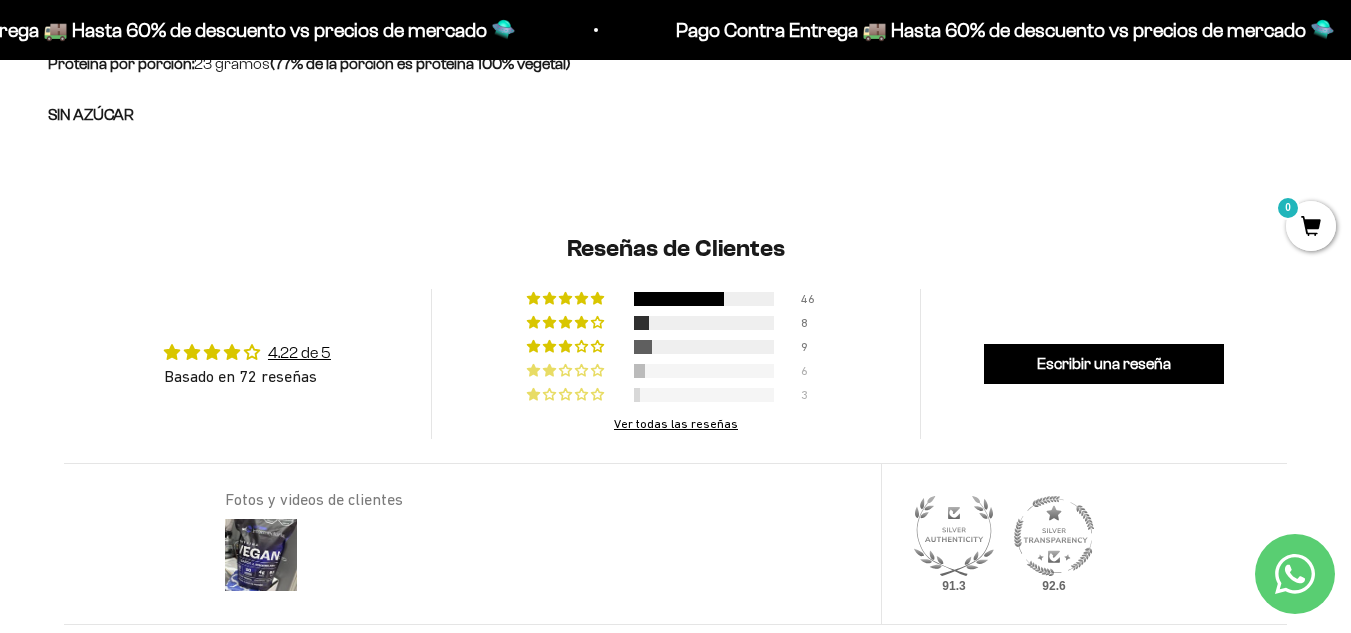 click at bounding box center (704, 371) 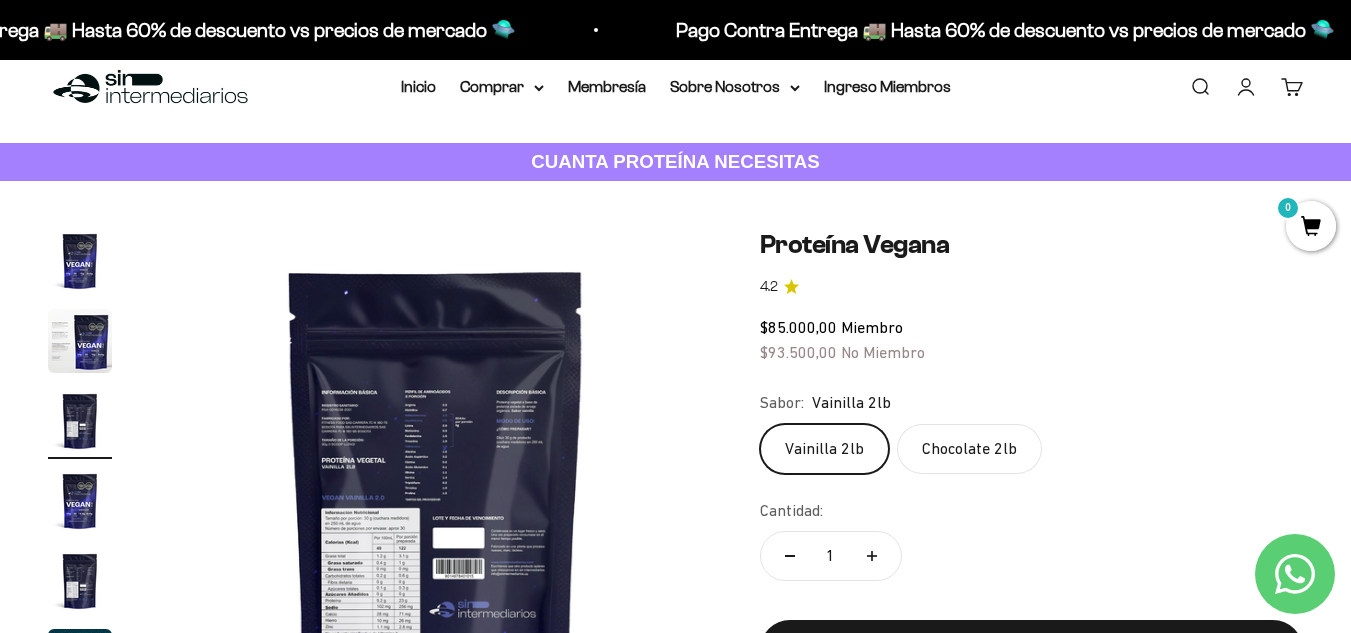 scroll, scrollTop: 0, scrollLeft: 0, axis: both 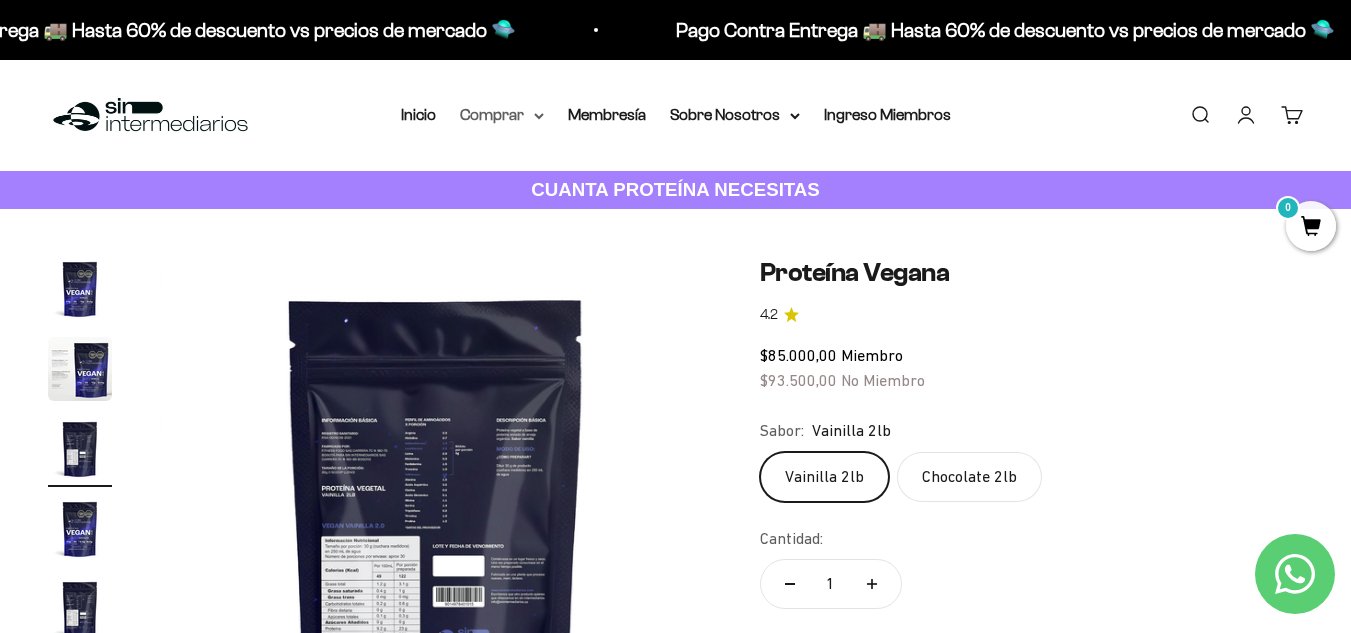 click on "Comprar" at bounding box center [502, 115] 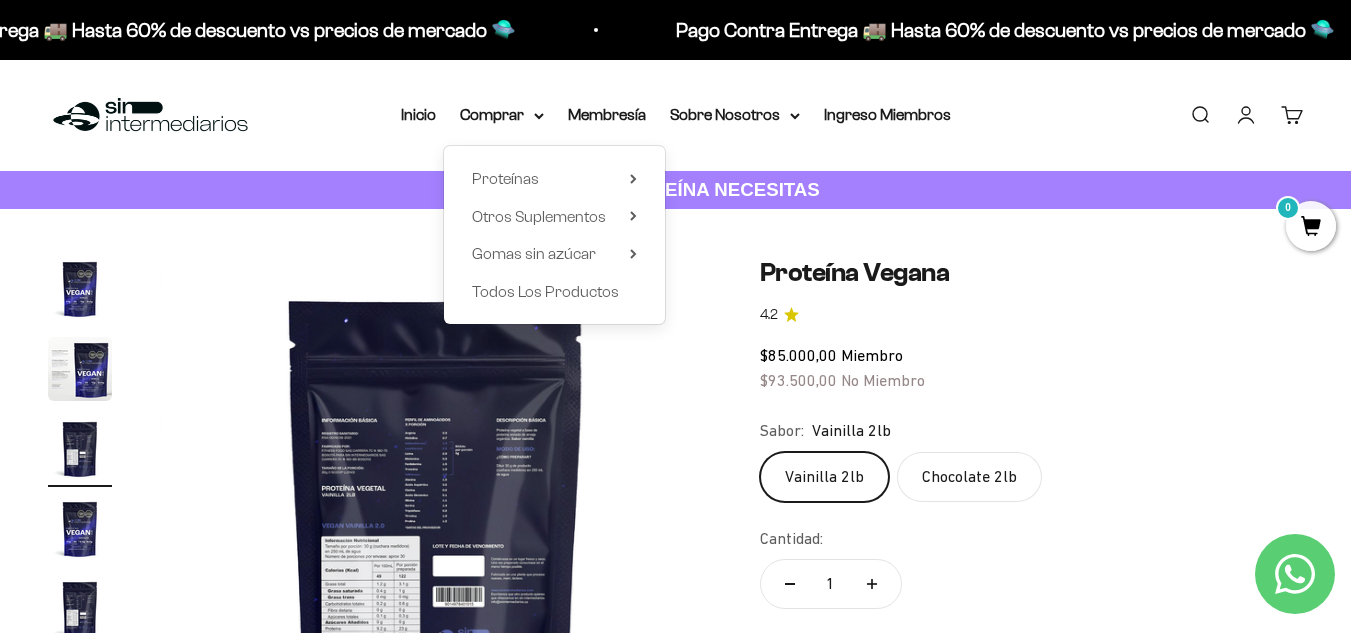 click on "$85.000,00   Miembro $93.500,00   No Miembro" 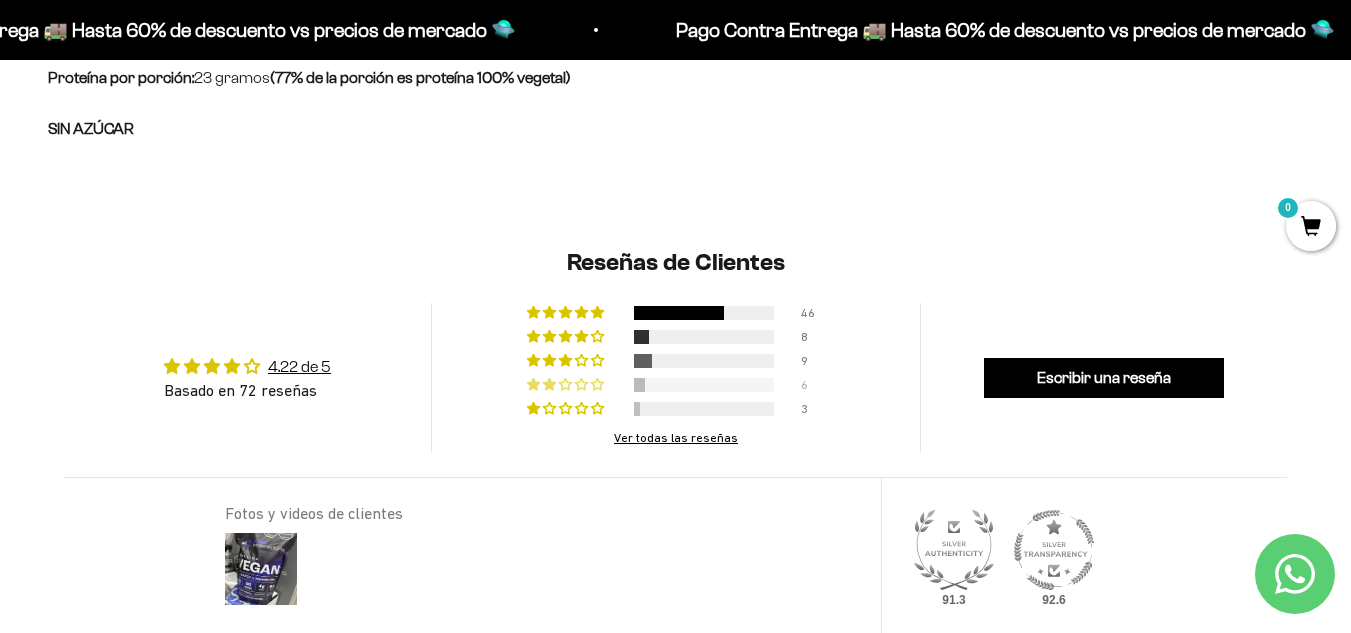 scroll, scrollTop: 1200, scrollLeft: 0, axis: vertical 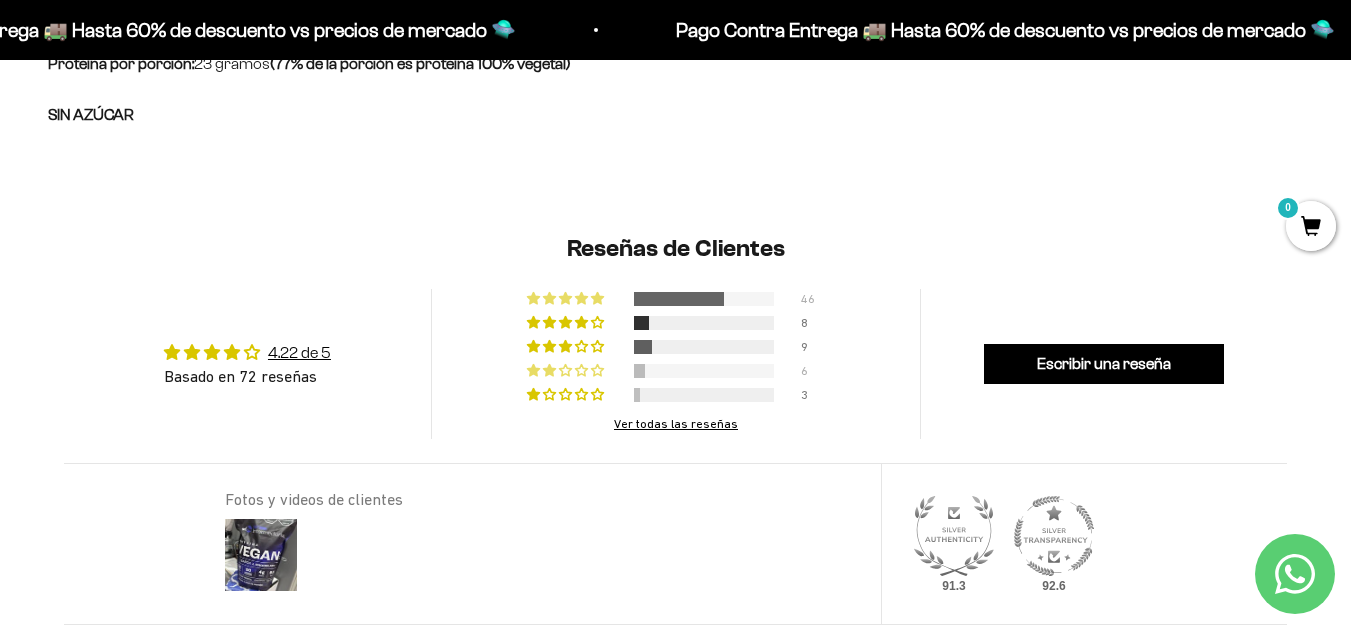 click at bounding box center (679, 299) 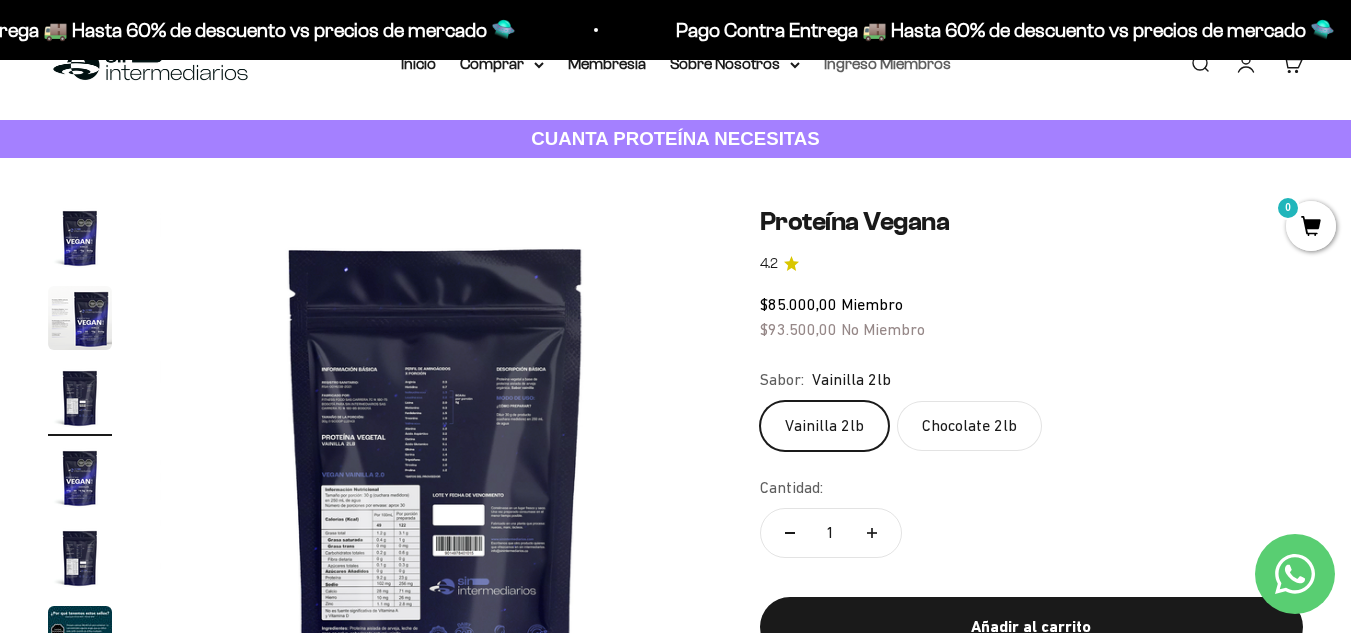 scroll, scrollTop: 0, scrollLeft: 0, axis: both 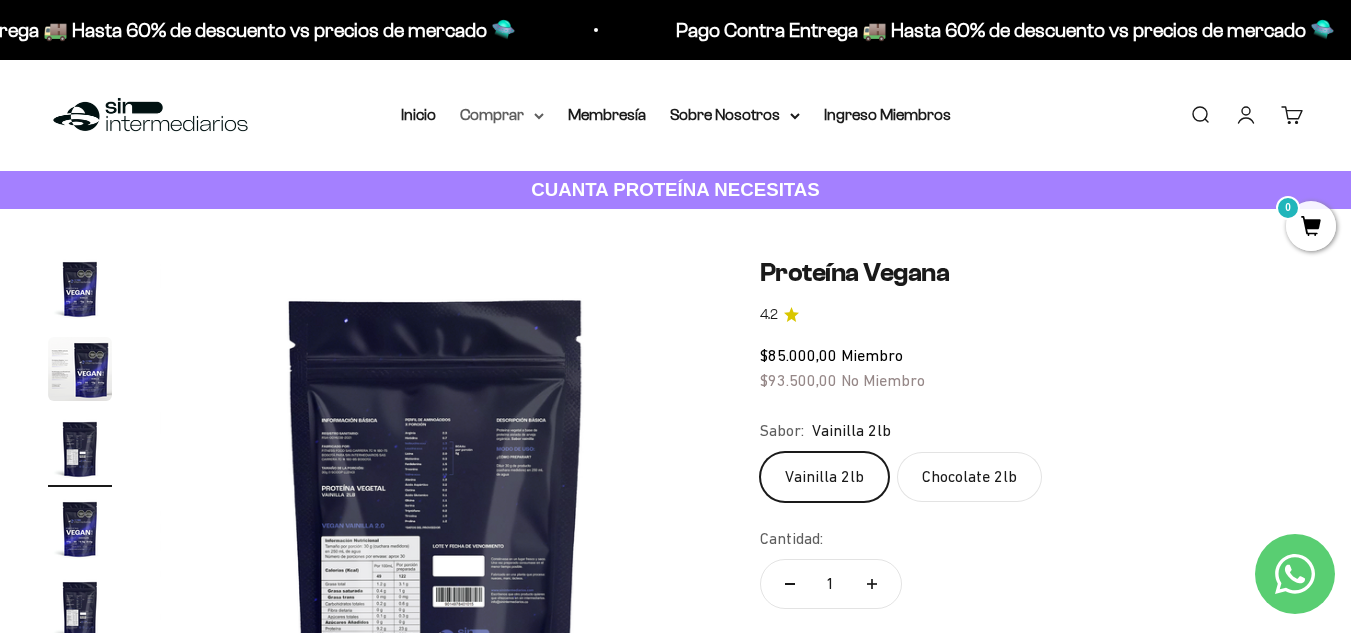 click on "Comprar" at bounding box center (502, 115) 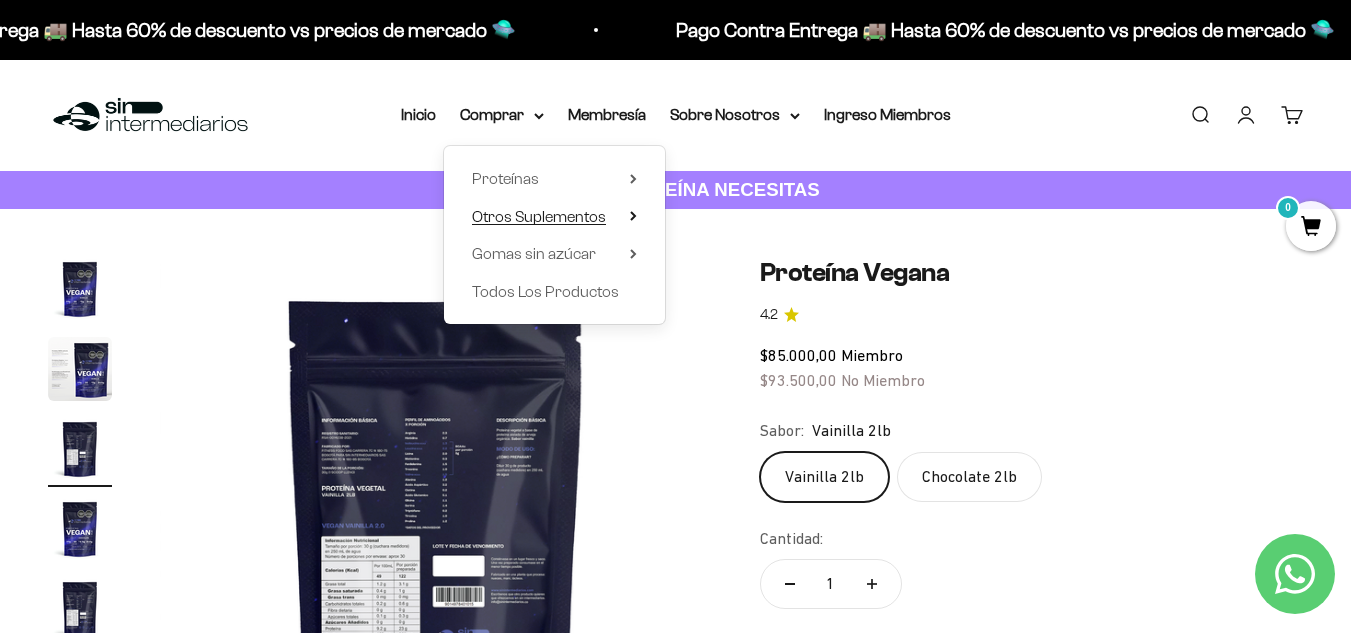 click on "Otros Suplementos" at bounding box center [554, 217] 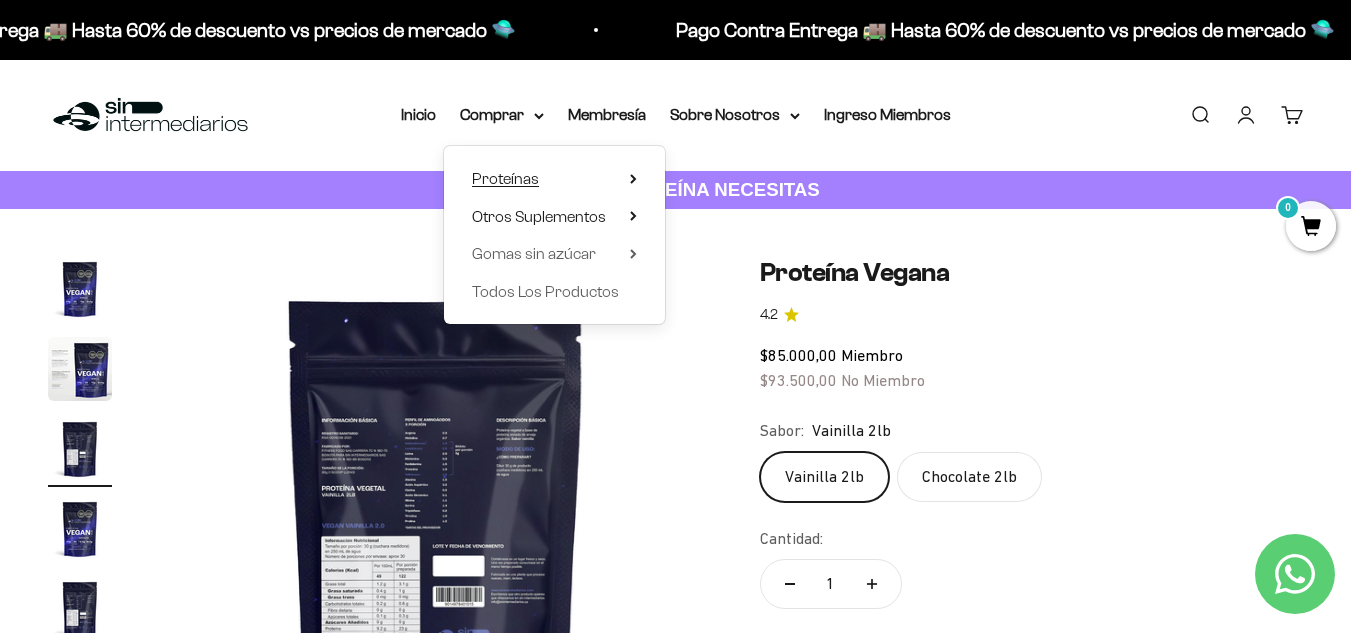 click 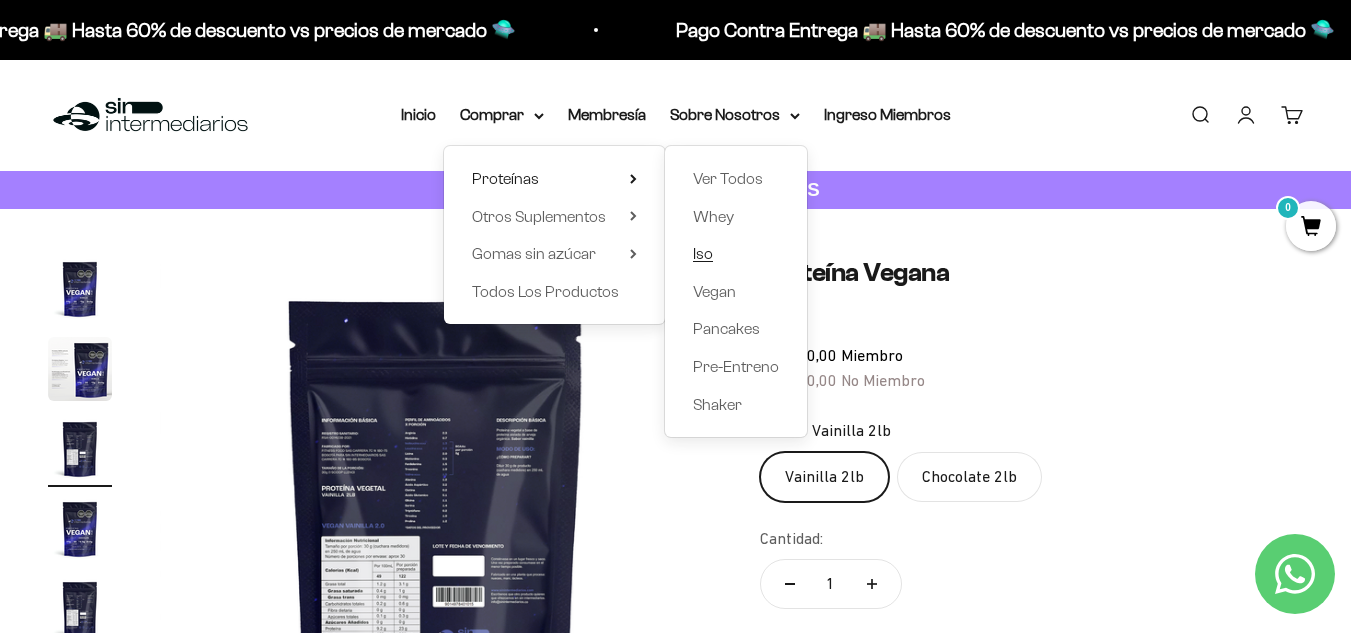 click on "Iso" at bounding box center [703, 253] 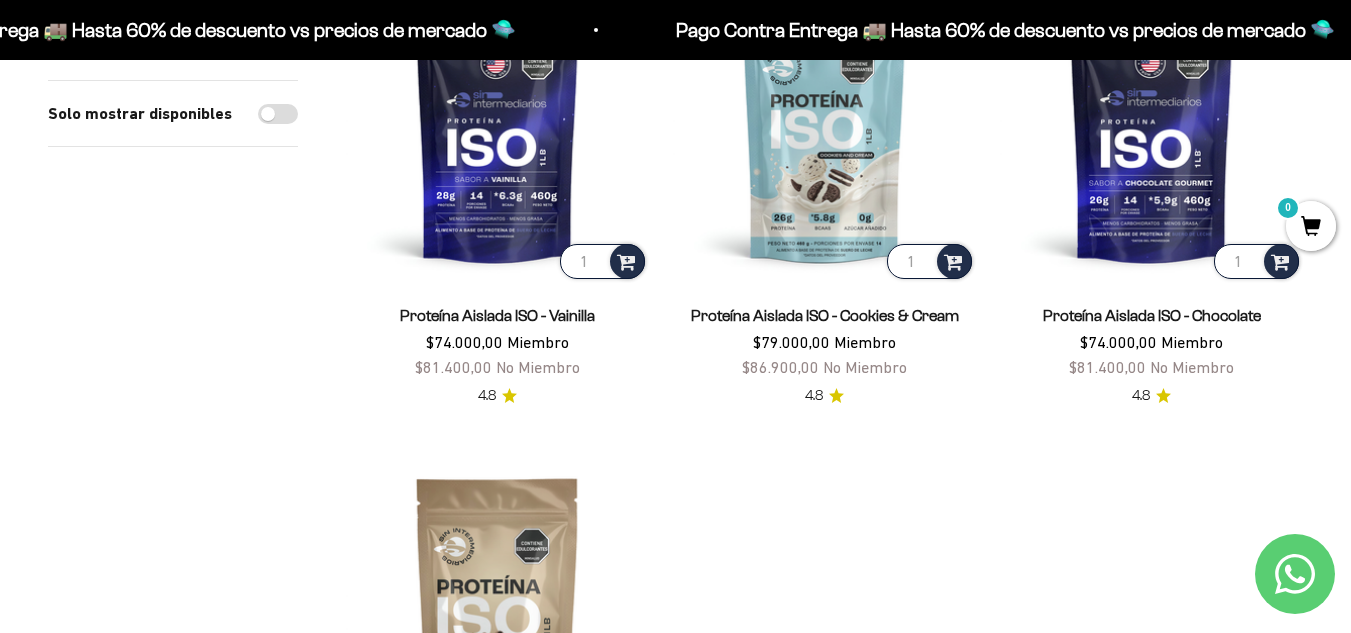 scroll, scrollTop: 300, scrollLeft: 0, axis: vertical 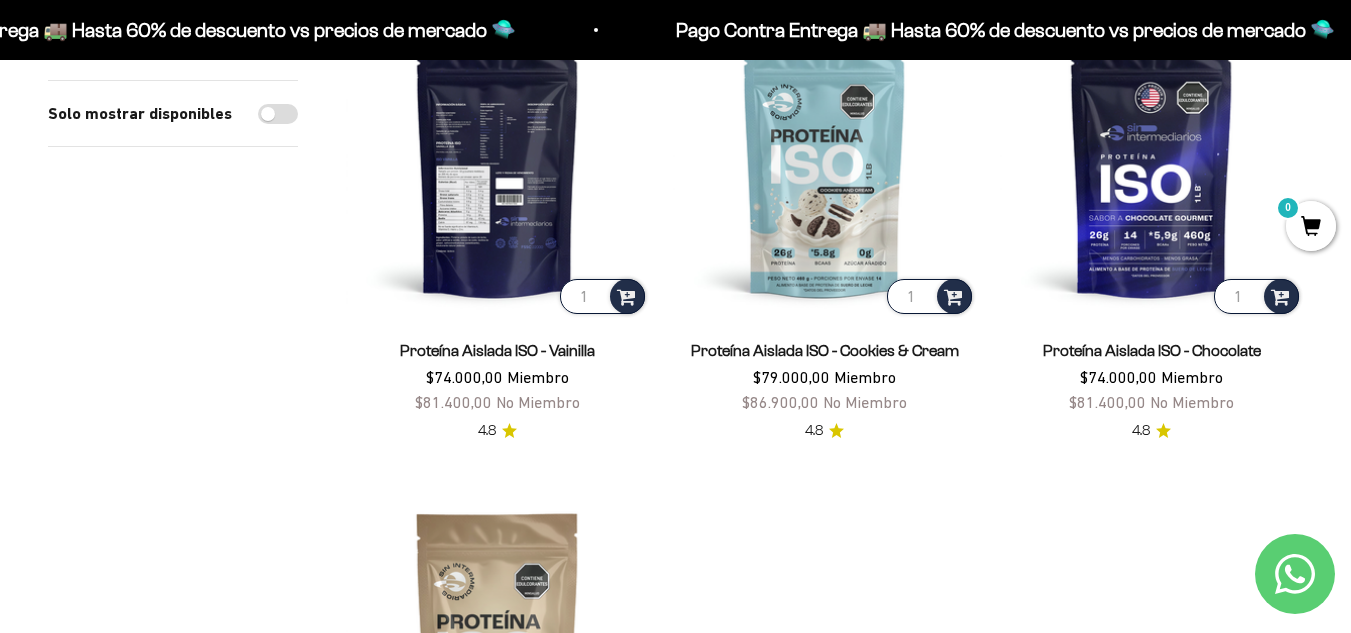 click at bounding box center (497, 166) 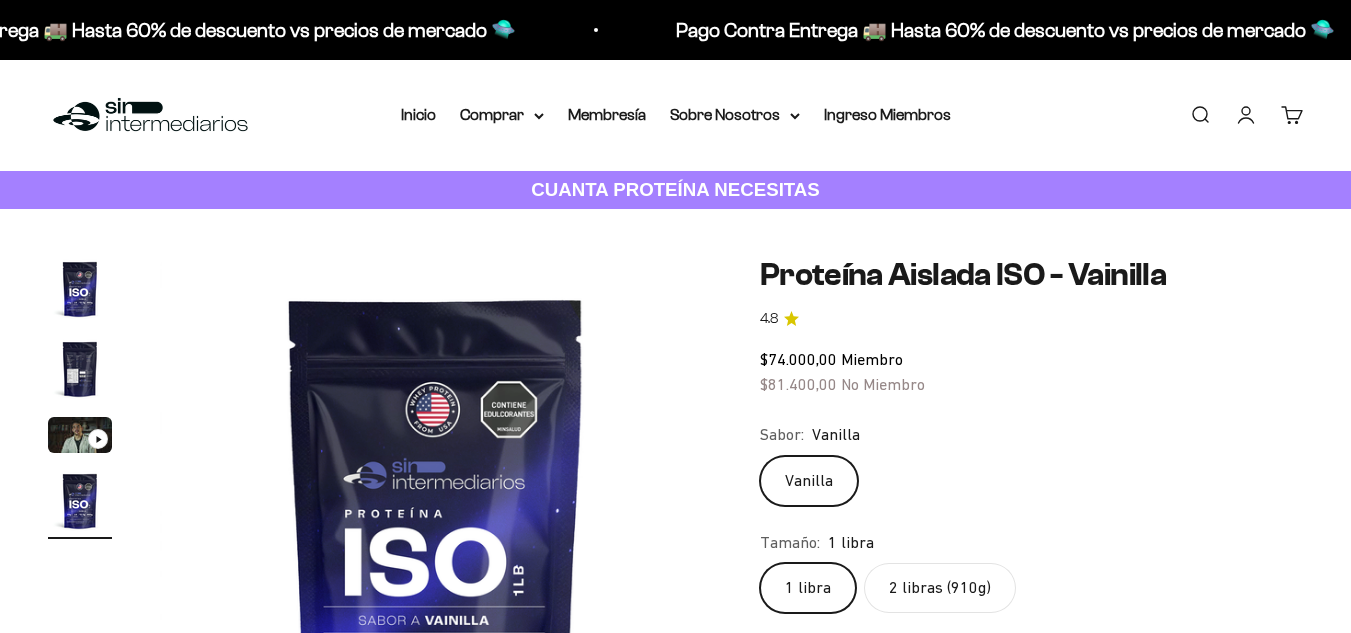 scroll, scrollTop: 0, scrollLeft: 0, axis: both 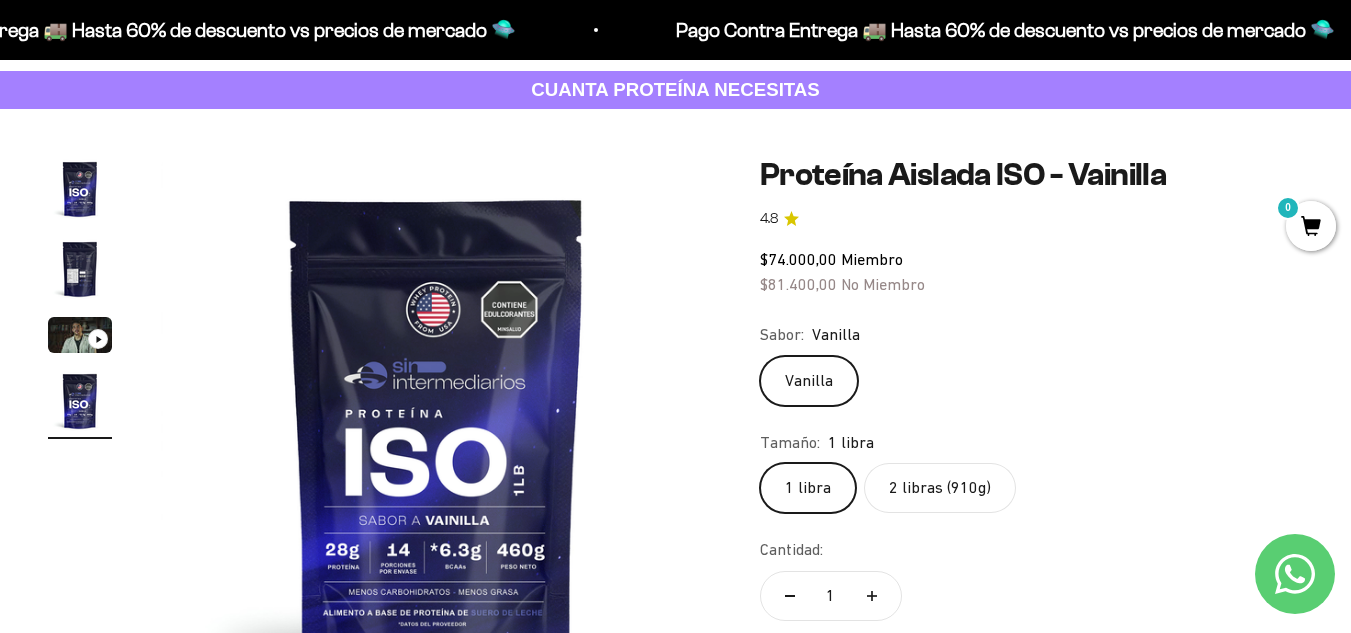 click on "2 libras (910g)" 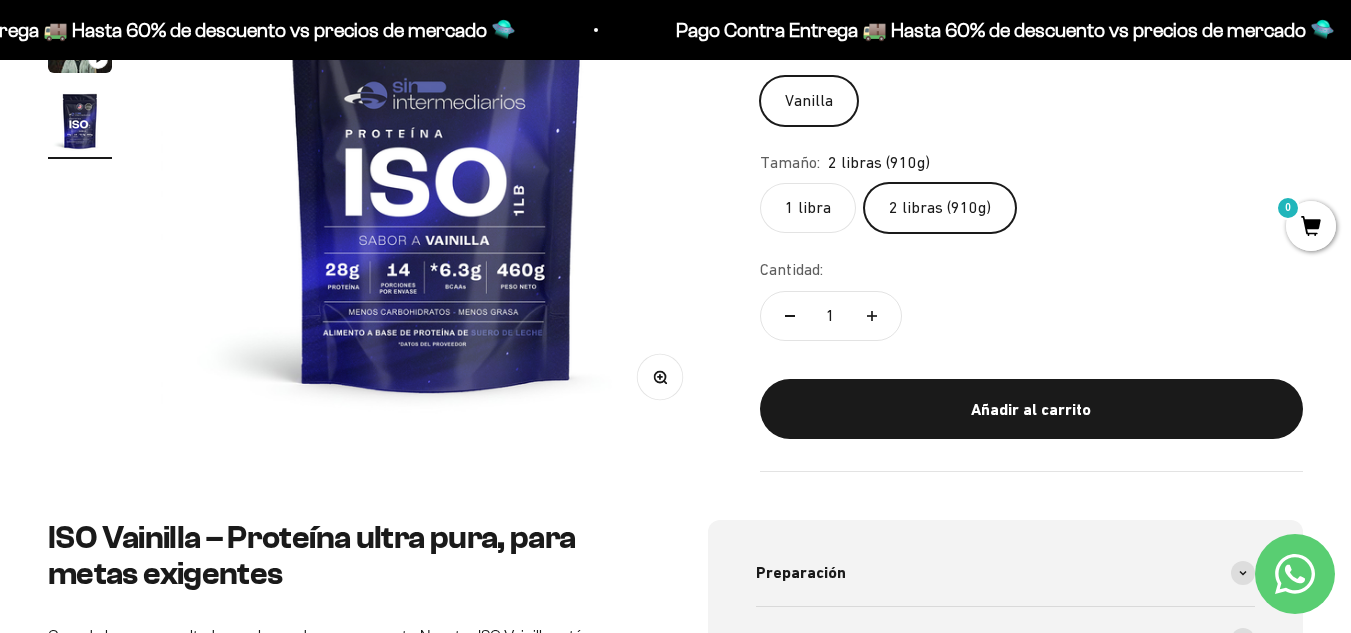 scroll, scrollTop: 0, scrollLeft: 0, axis: both 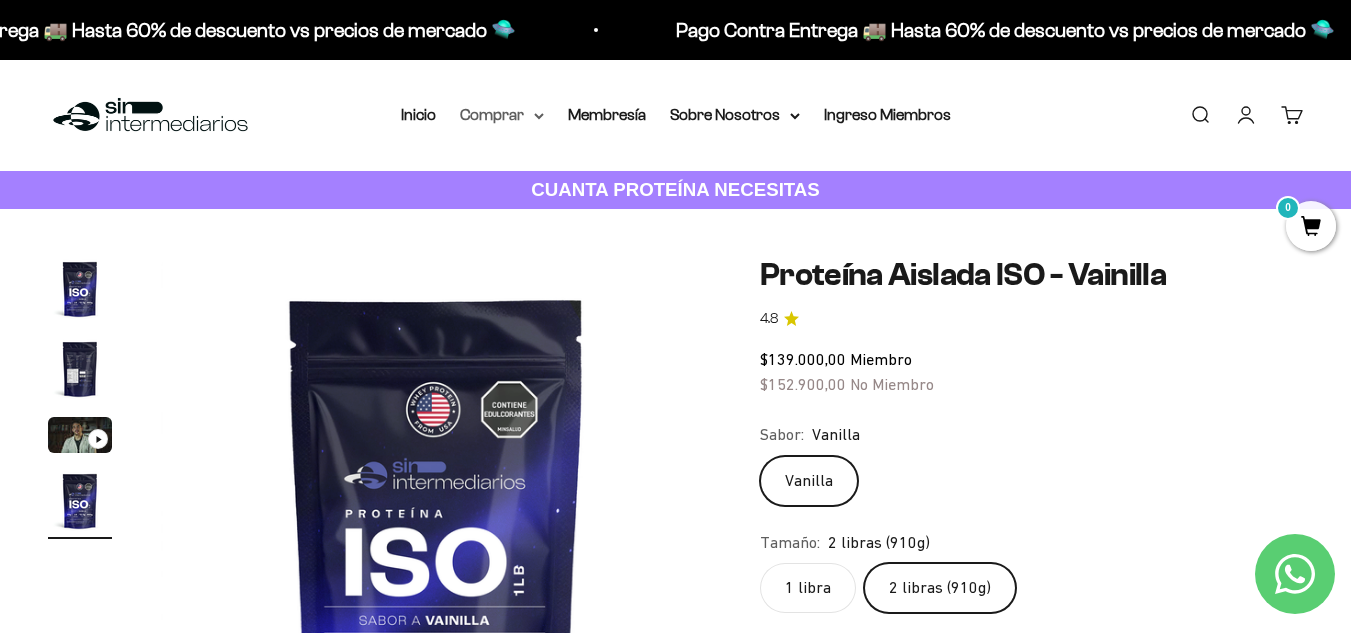 click on "Comprar" at bounding box center (502, 115) 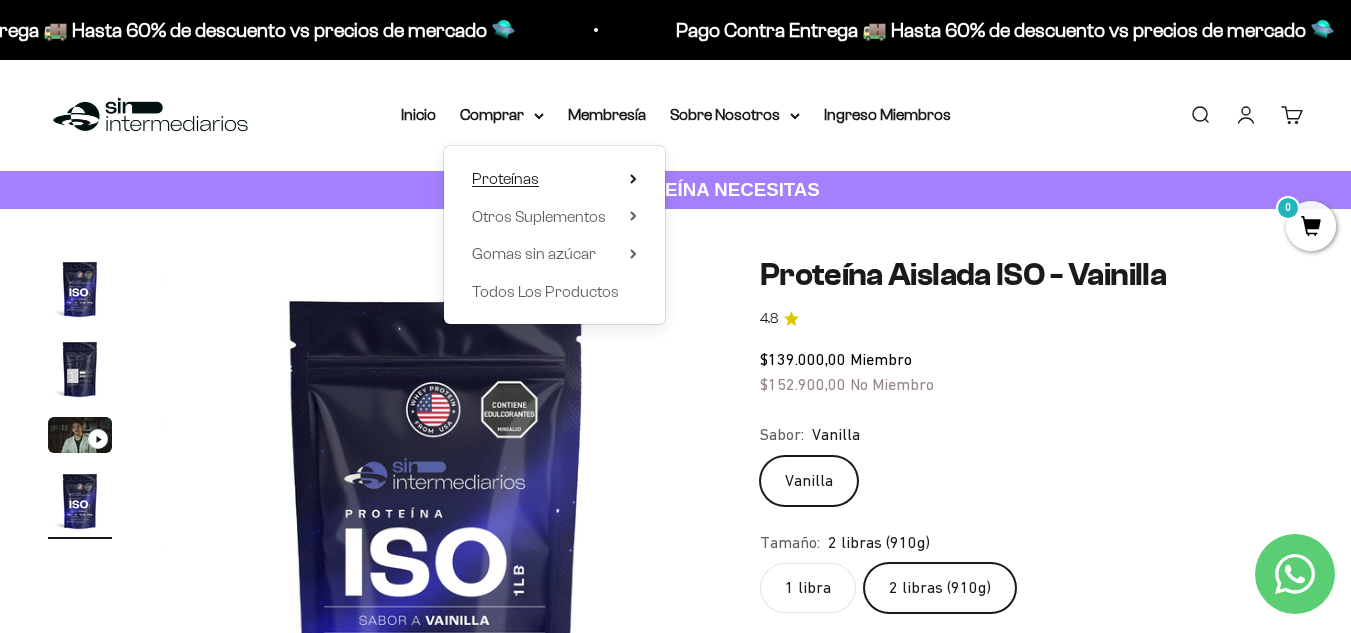 click on "Proteínas" at bounding box center [554, 179] 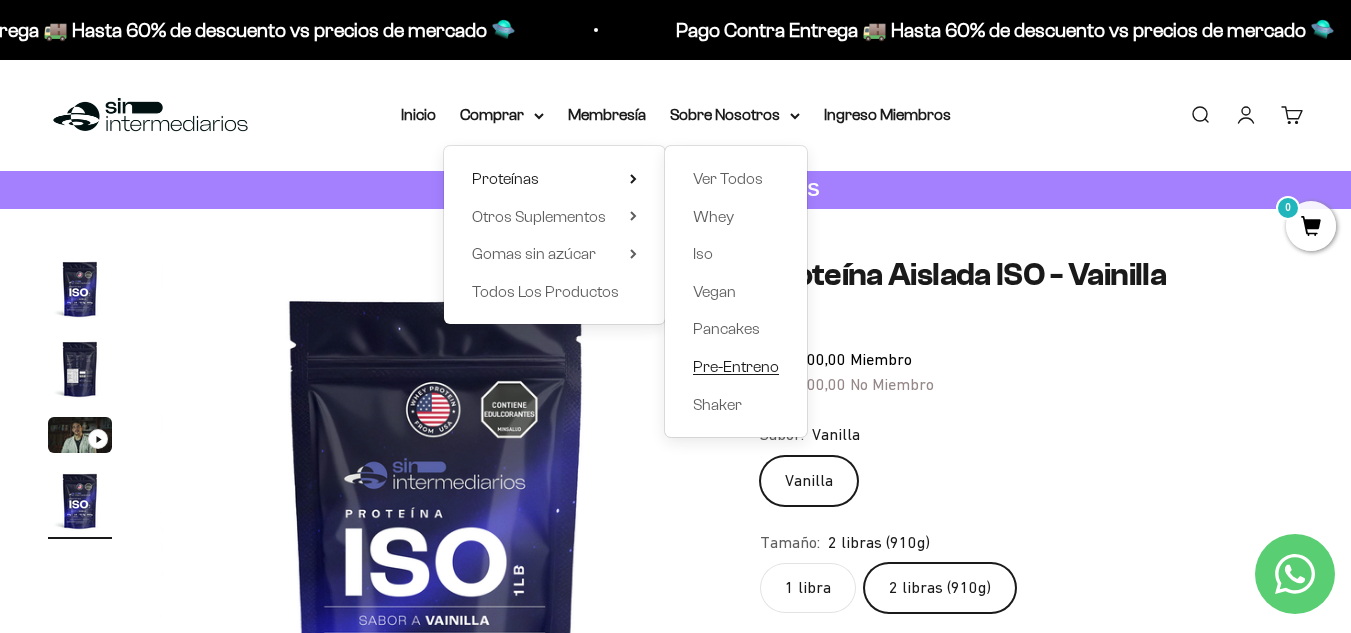 click on "Pre-Entreno" at bounding box center [736, 366] 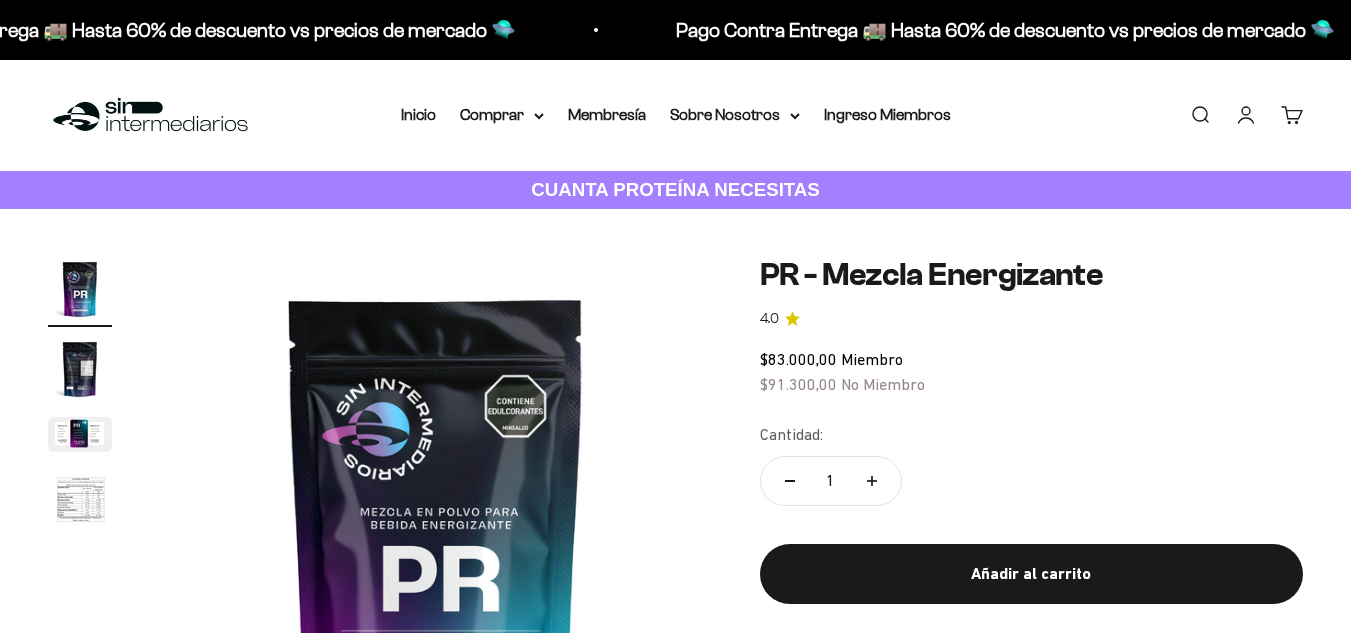 scroll, scrollTop: 0, scrollLeft: 0, axis: both 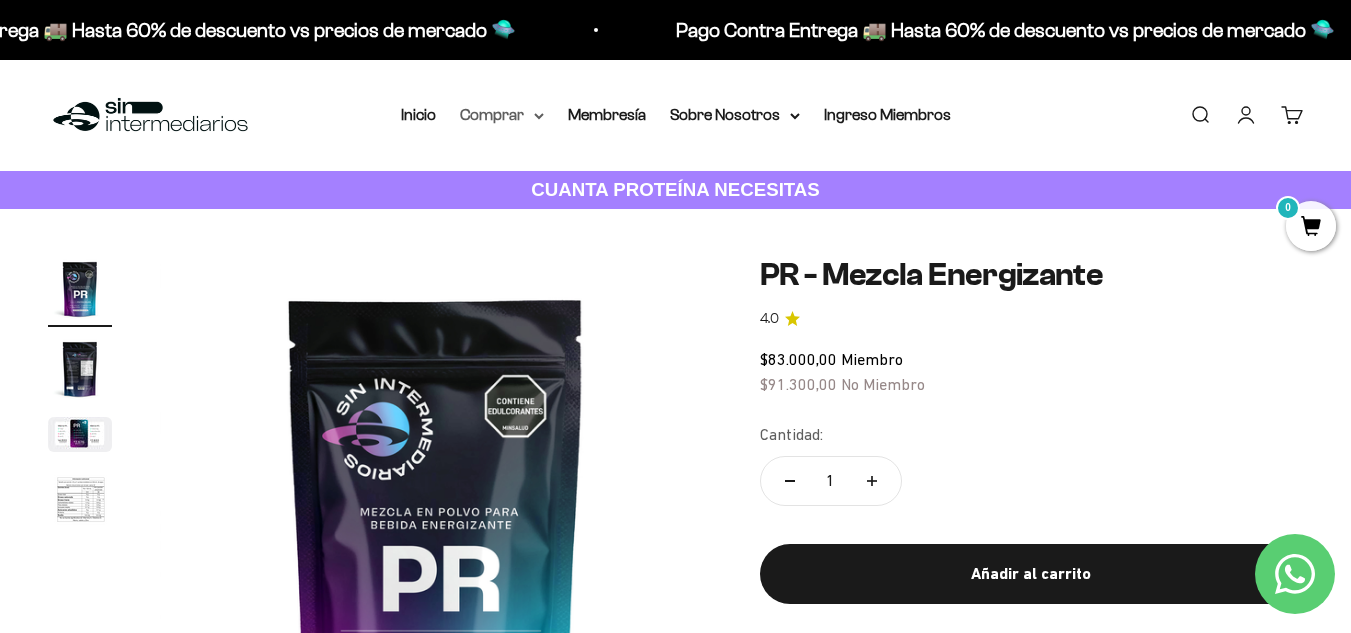 click 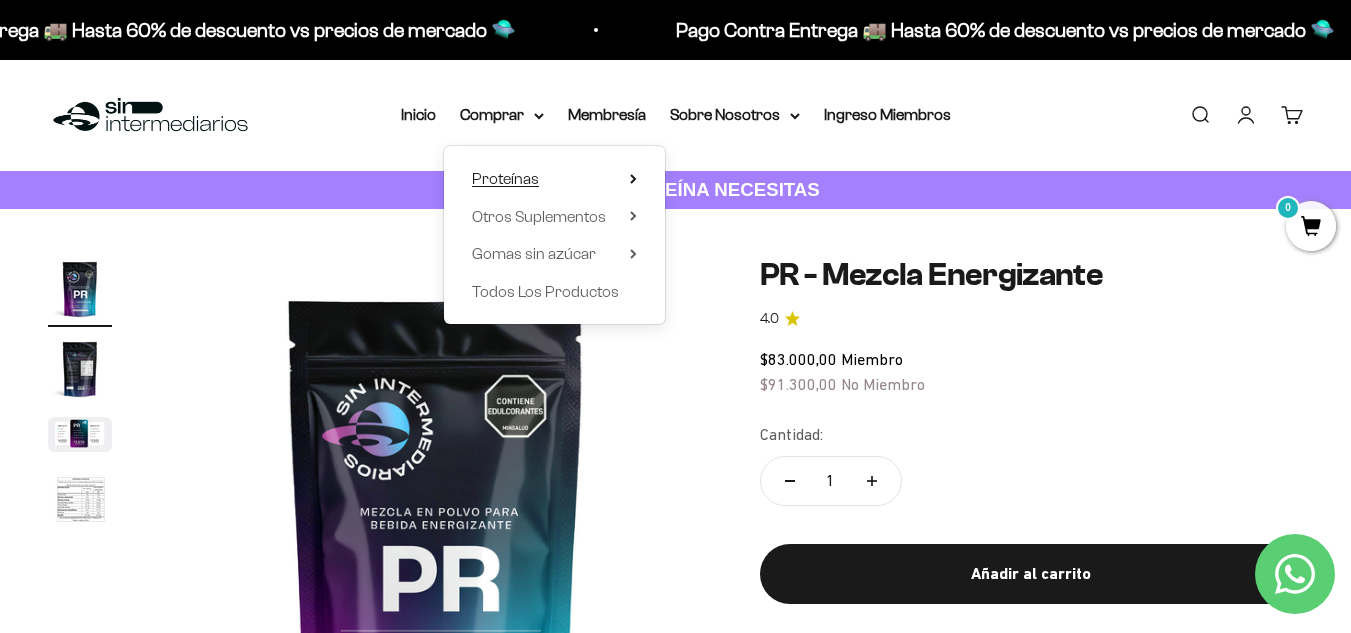 click on "Proteínas" at bounding box center [554, 179] 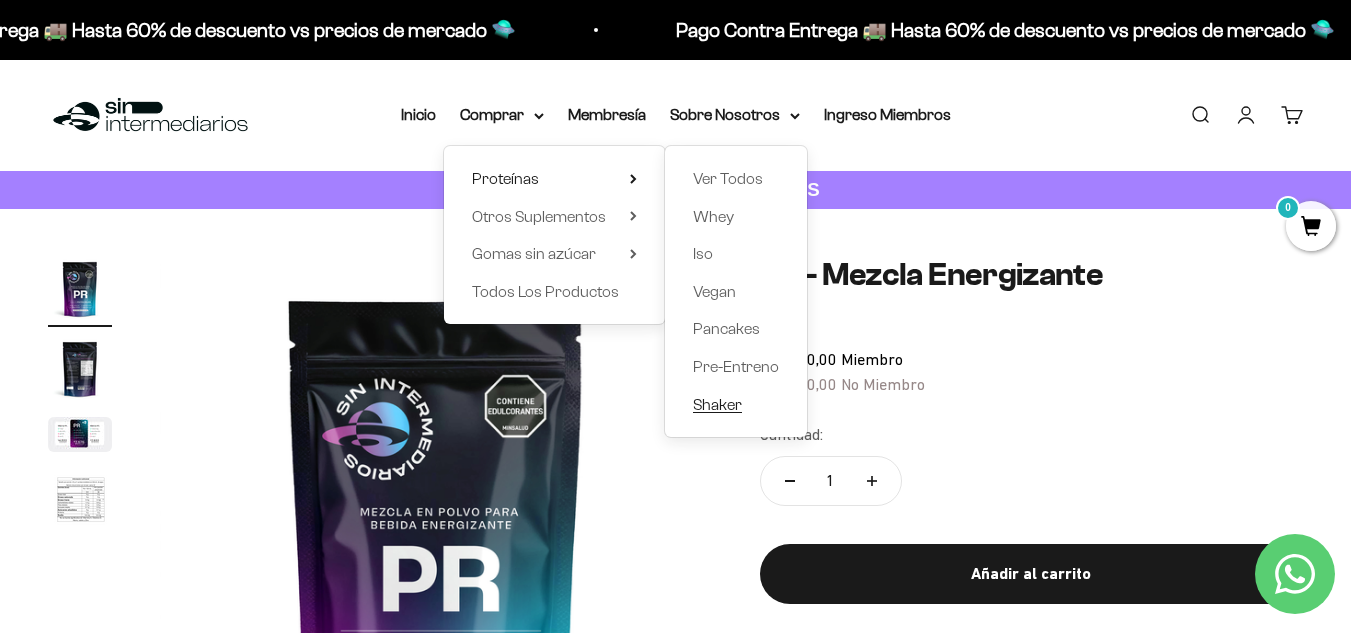 click on "Shaker" at bounding box center (717, 404) 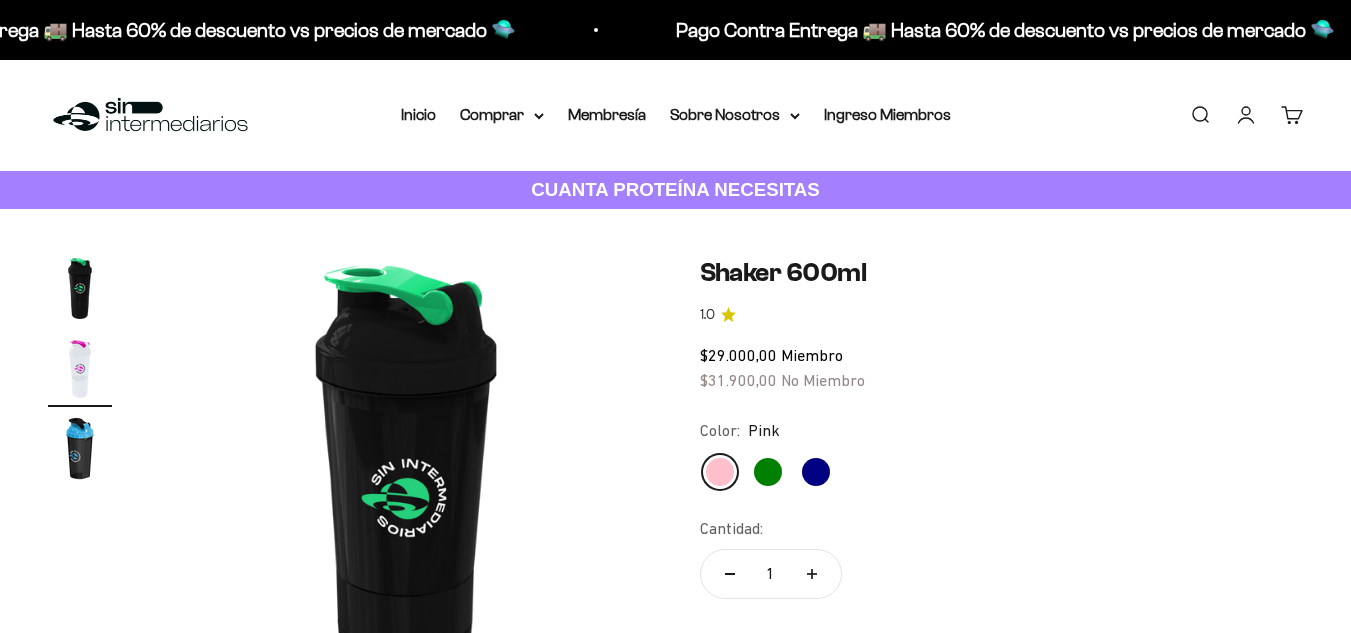 scroll, scrollTop: 0, scrollLeft: 0, axis: both 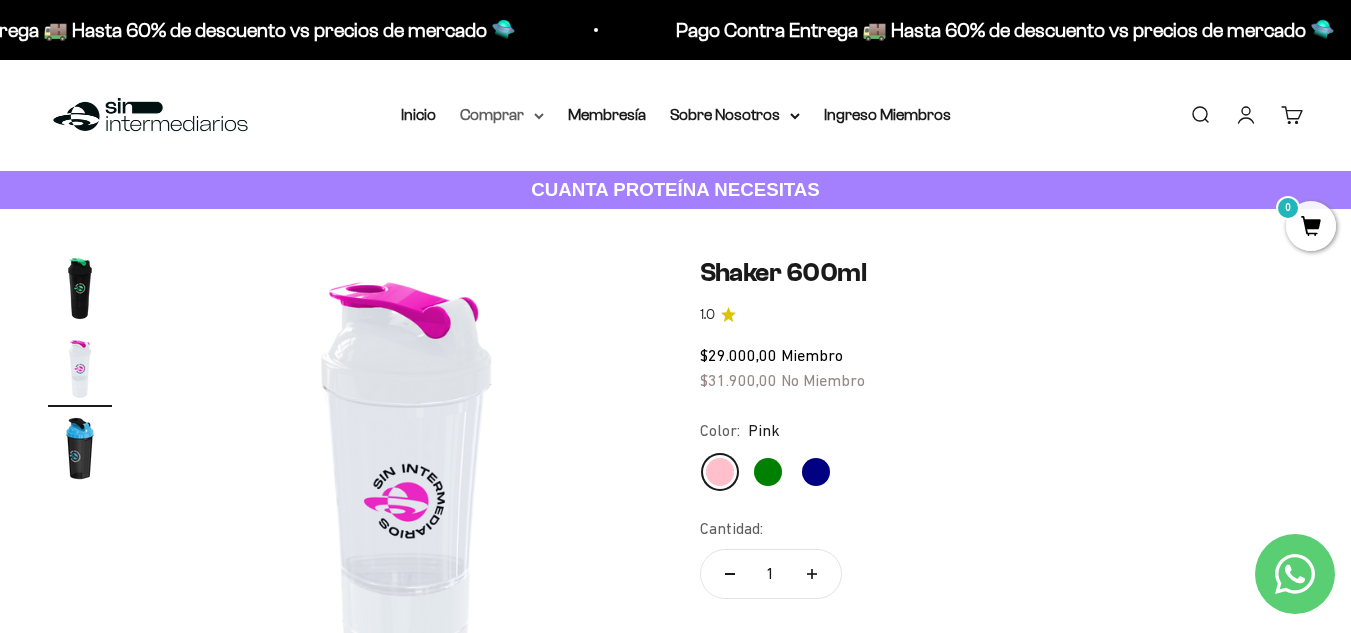 click 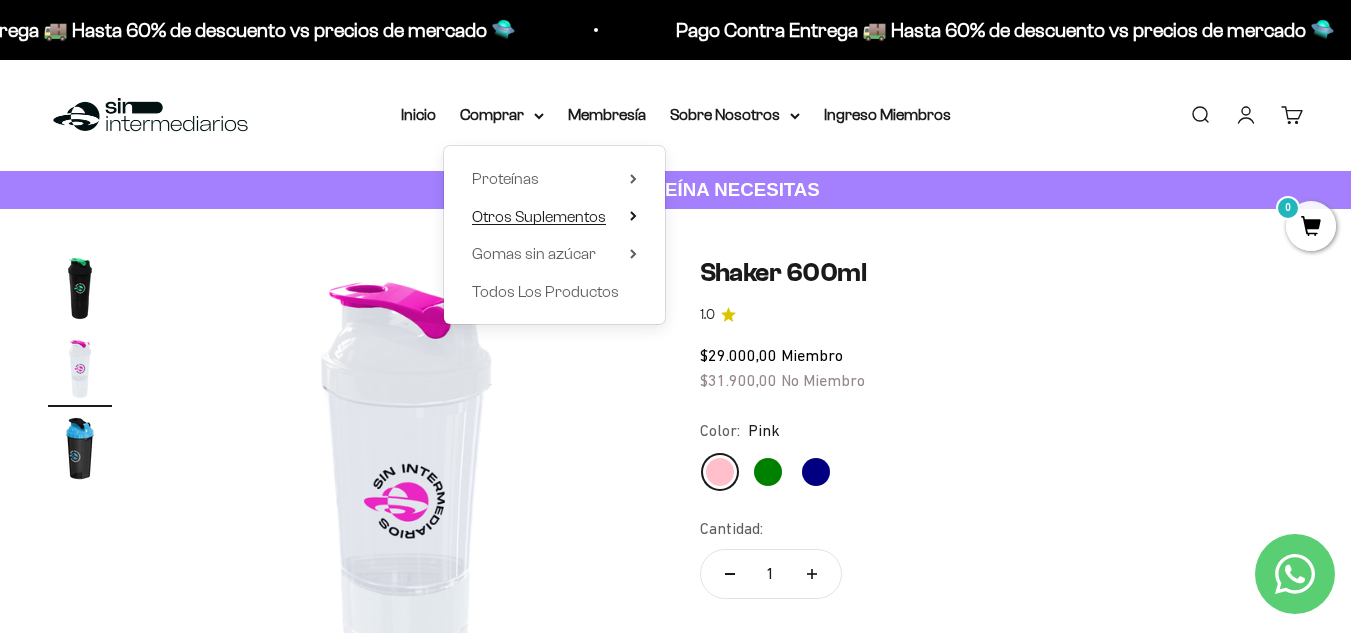 click on "Otros Suplementos" at bounding box center (554, 217) 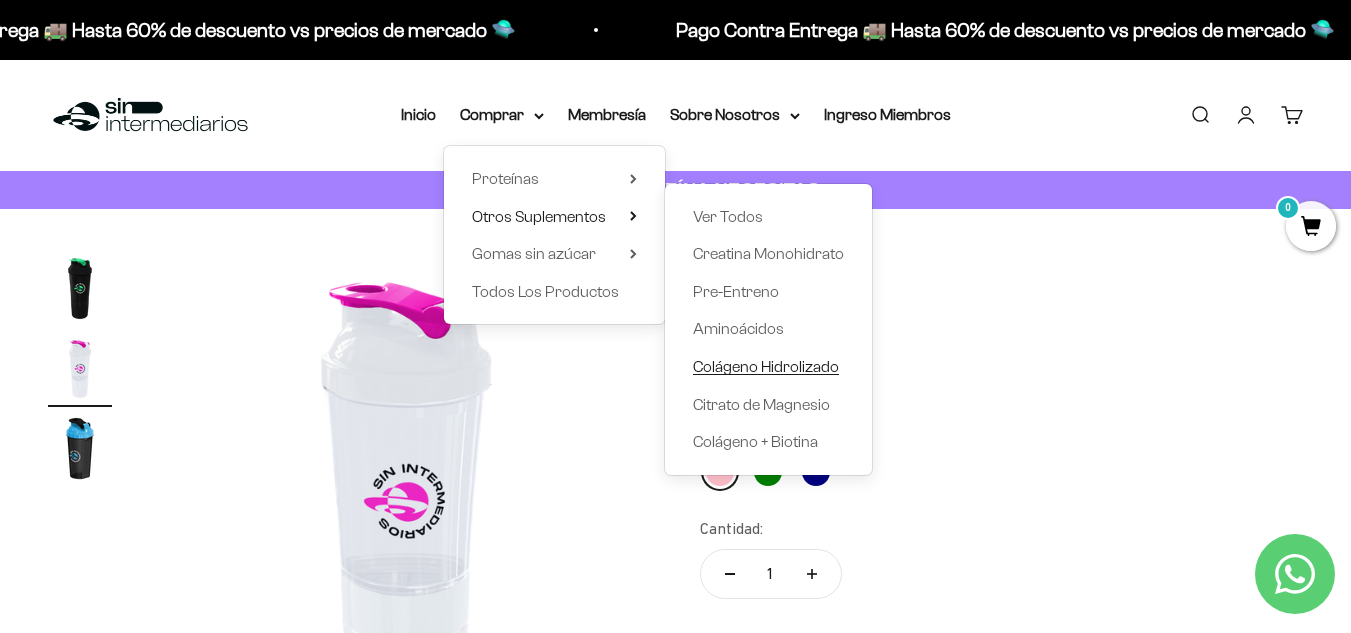 click on "Colágeno Hidrolizado" at bounding box center [766, 366] 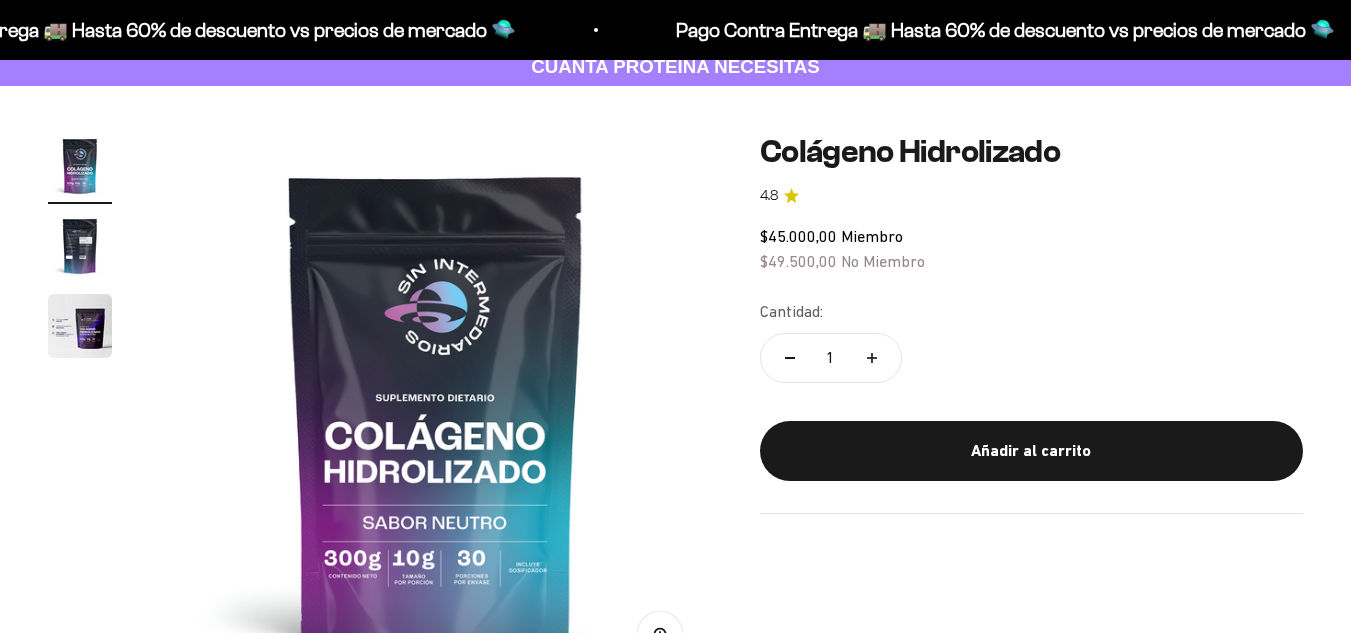 scroll, scrollTop: 200, scrollLeft: 0, axis: vertical 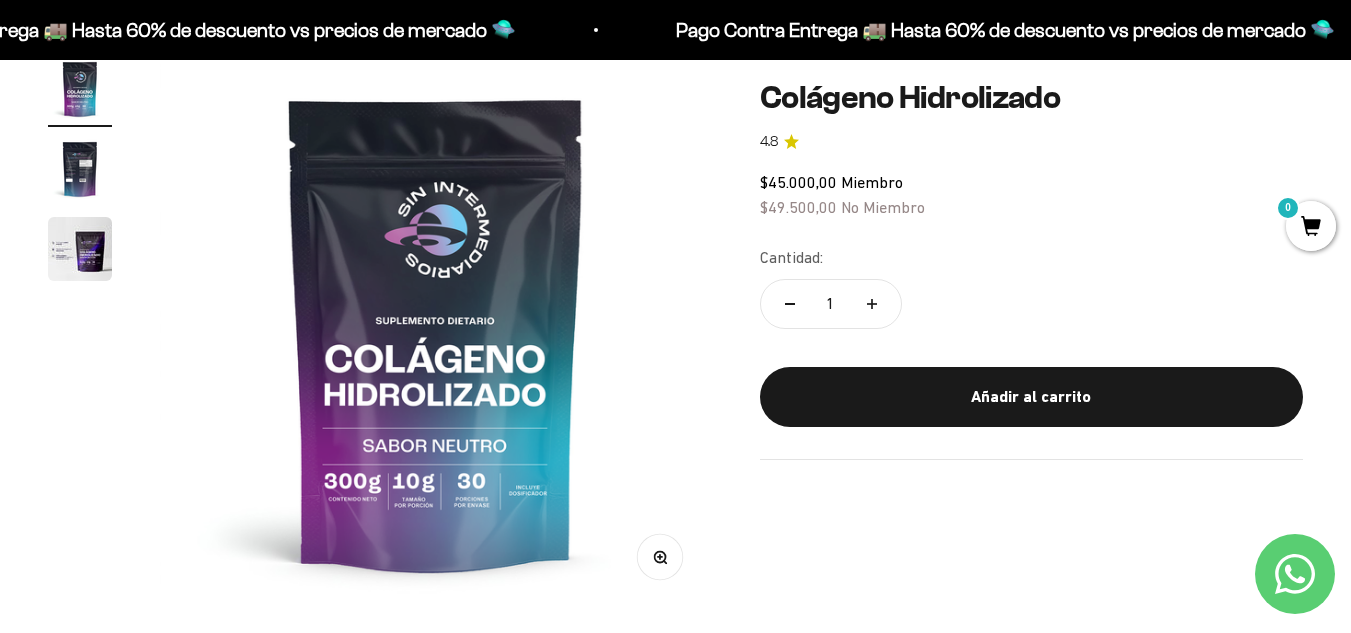 click at bounding box center (80, 169) 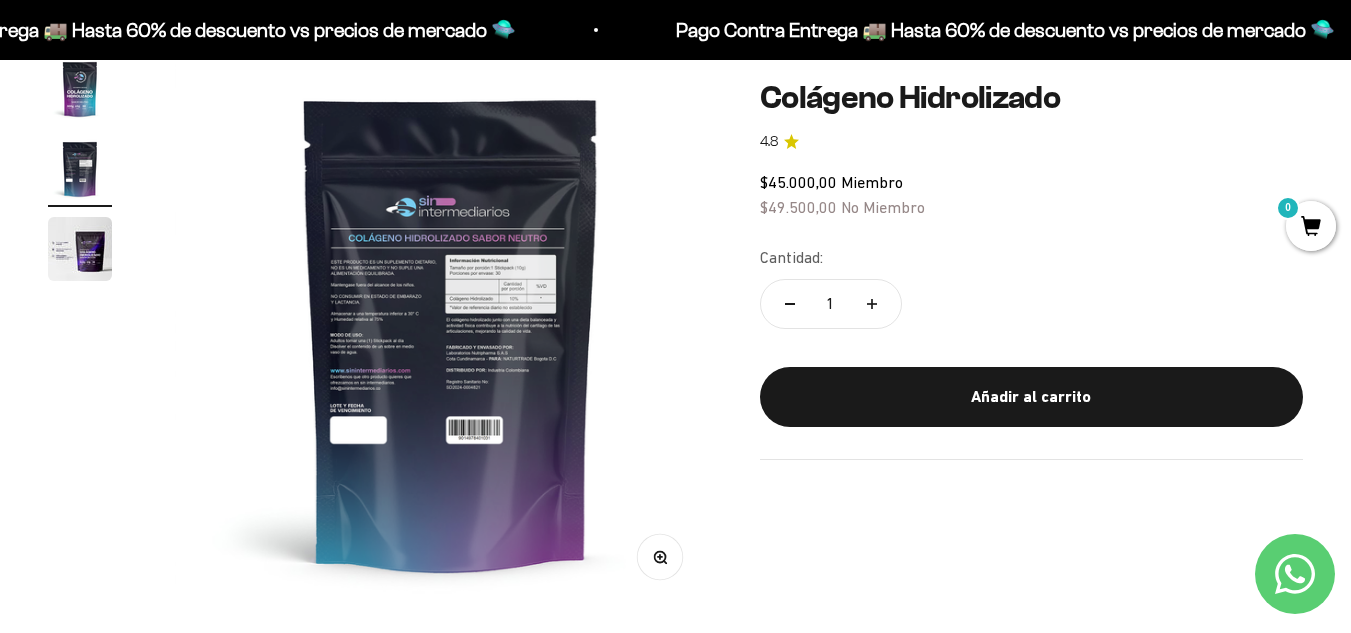 scroll, scrollTop: 0, scrollLeft: 564, axis: horizontal 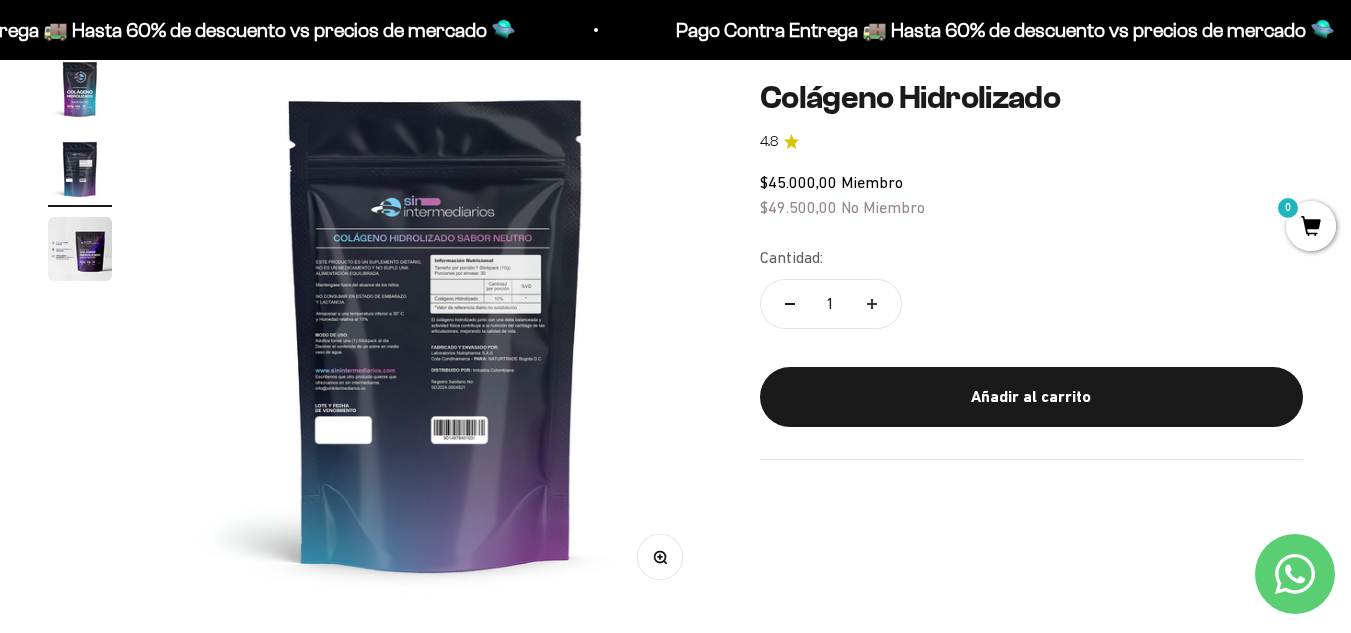 click 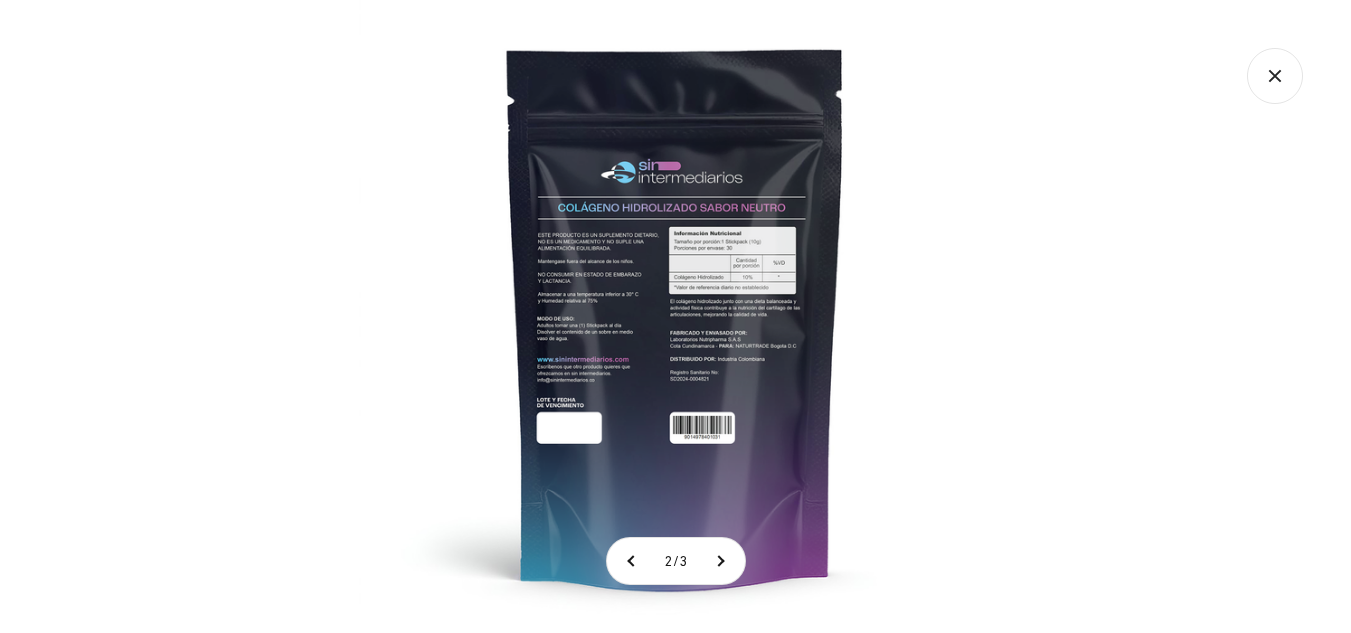 click at bounding box center [675, 316] 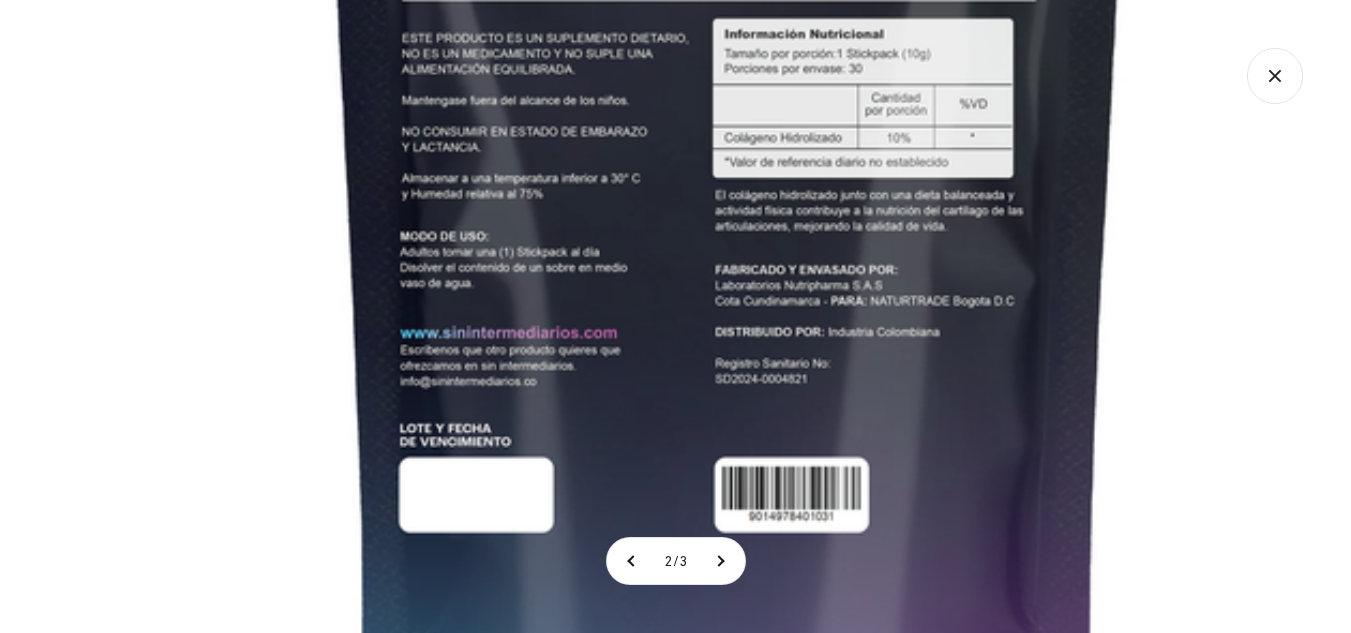 click 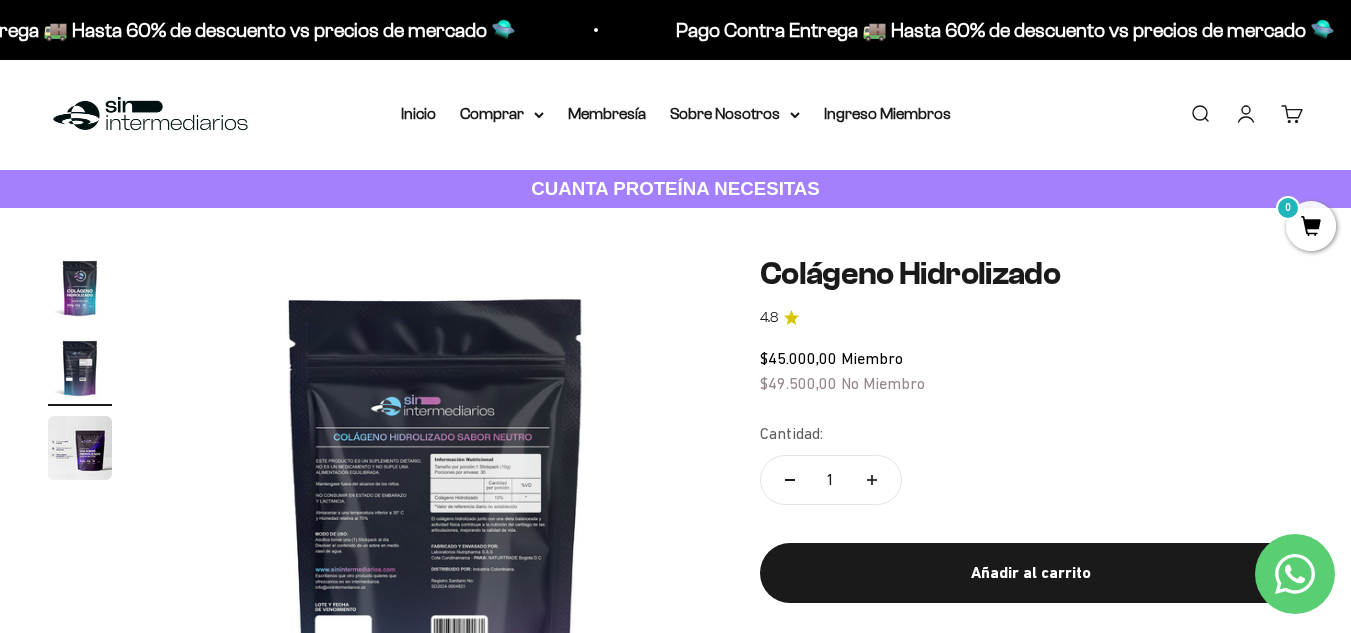 scroll, scrollTop: 0, scrollLeft: 0, axis: both 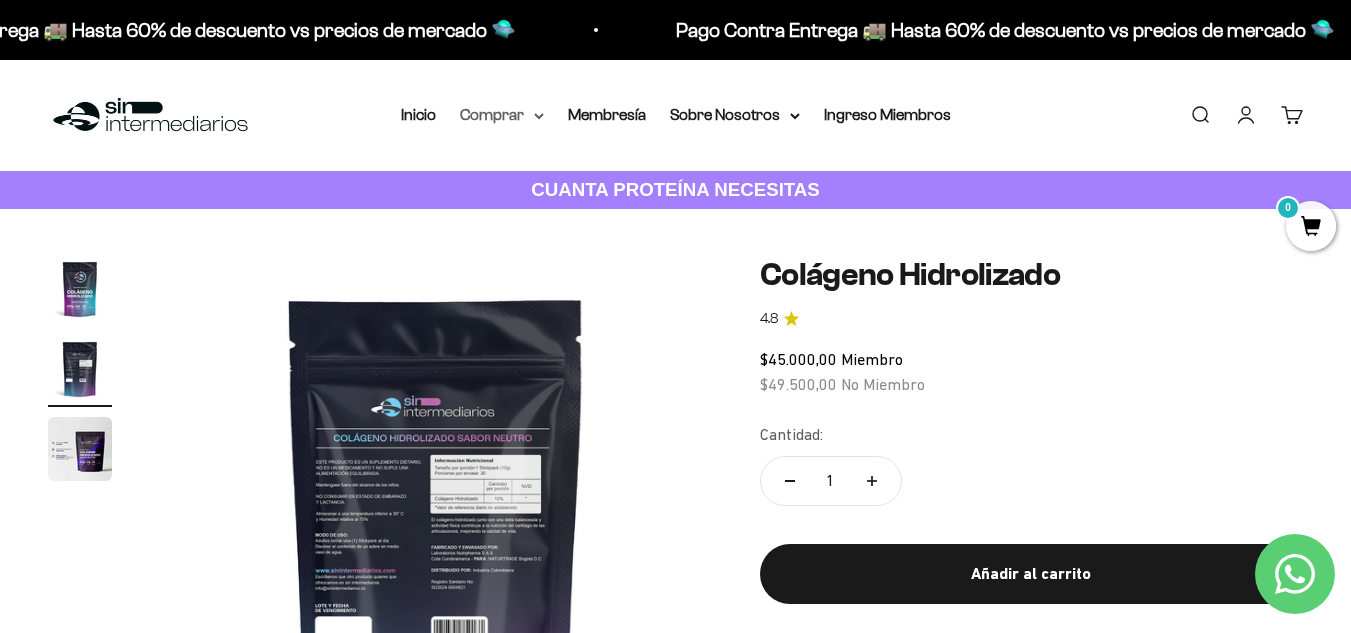 click on "Comprar" at bounding box center (502, 115) 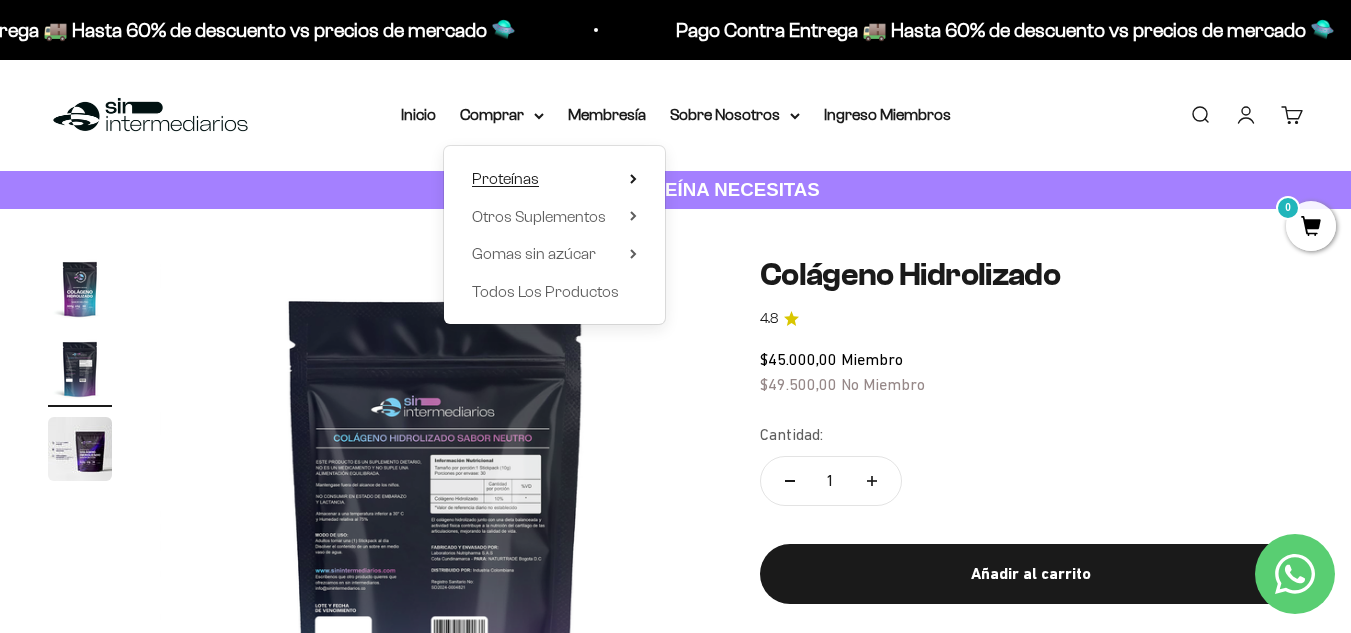 click on "Proteínas" at bounding box center [554, 179] 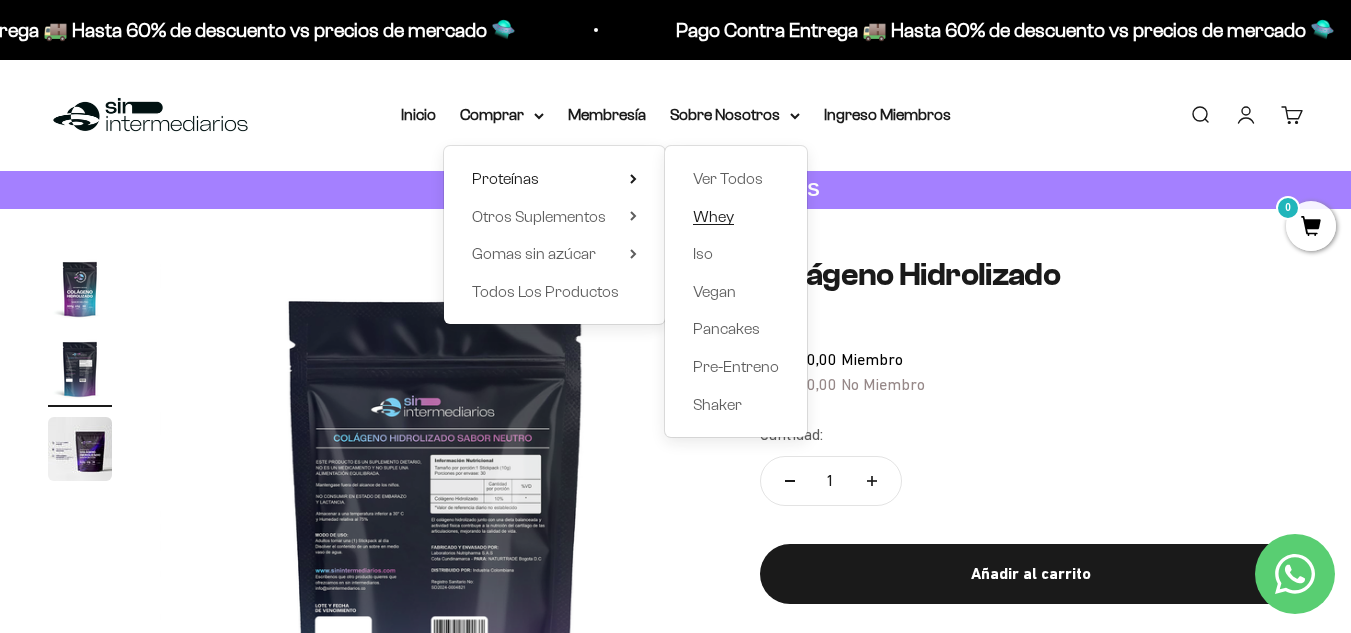 click on "Whey" at bounding box center [736, 217] 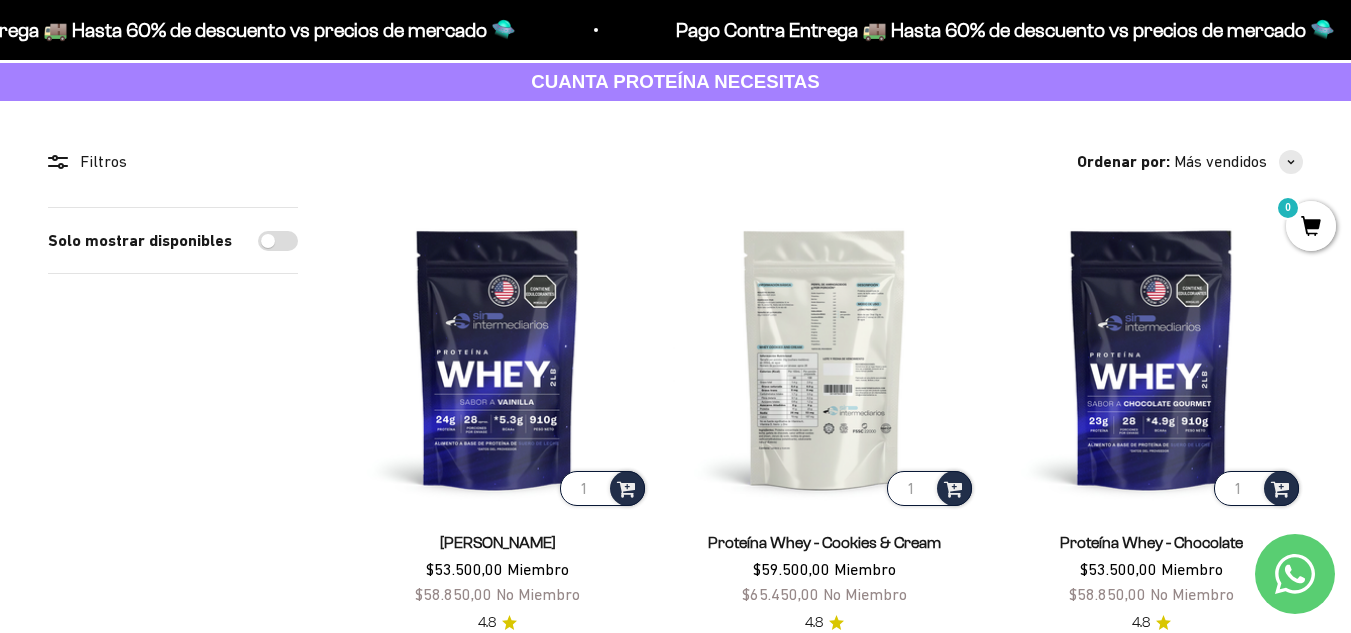 scroll, scrollTop: 100, scrollLeft: 0, axis: vertical 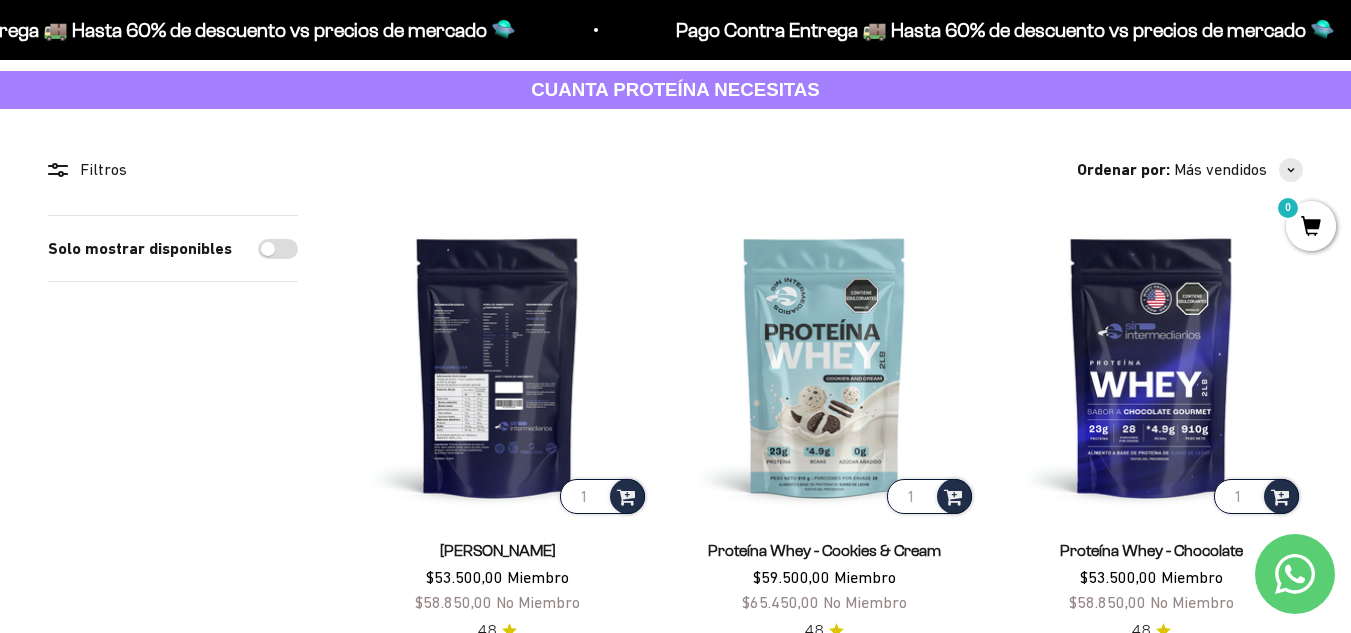 click at bounding box center [497, 366] 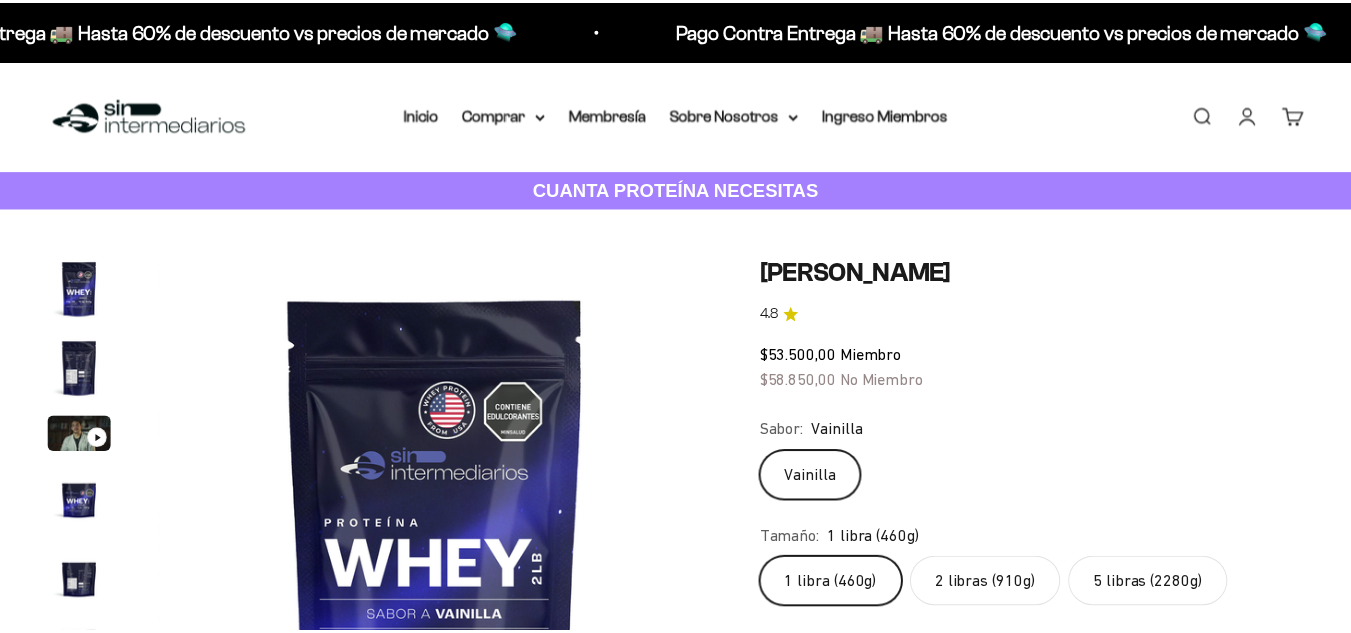 scroll, scrollTop: 0, scrollLeft: 0, axis: both 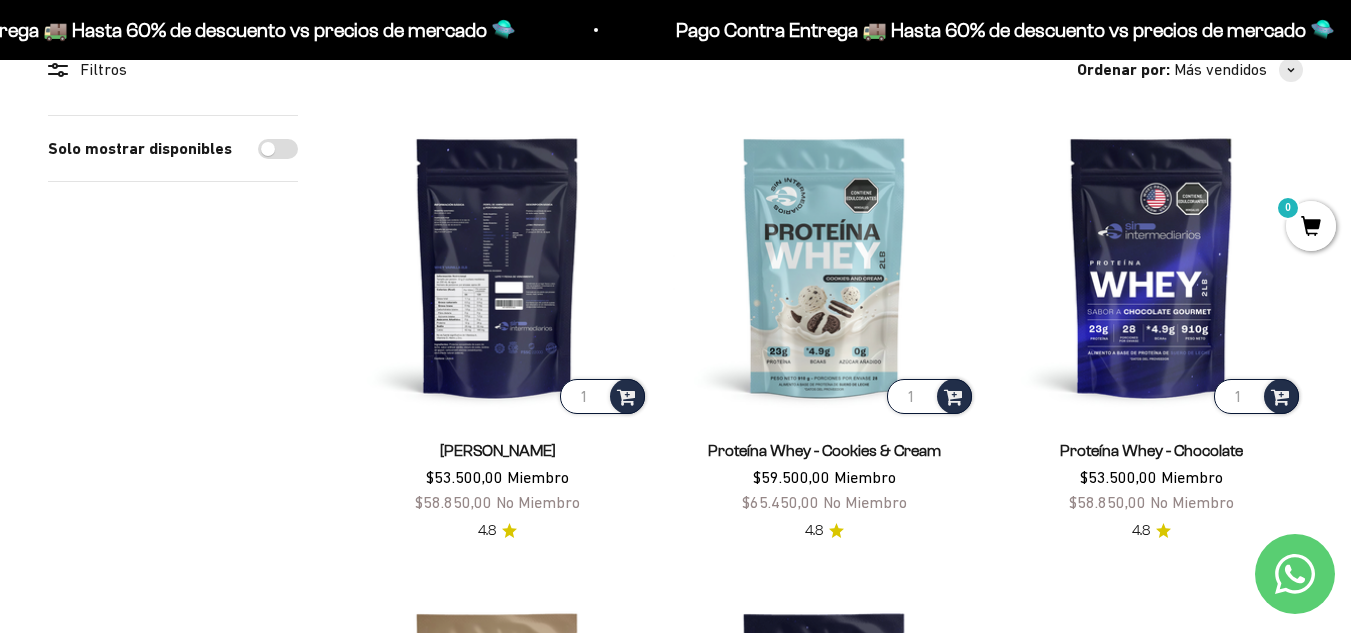 click at bounding box center (497, 266) 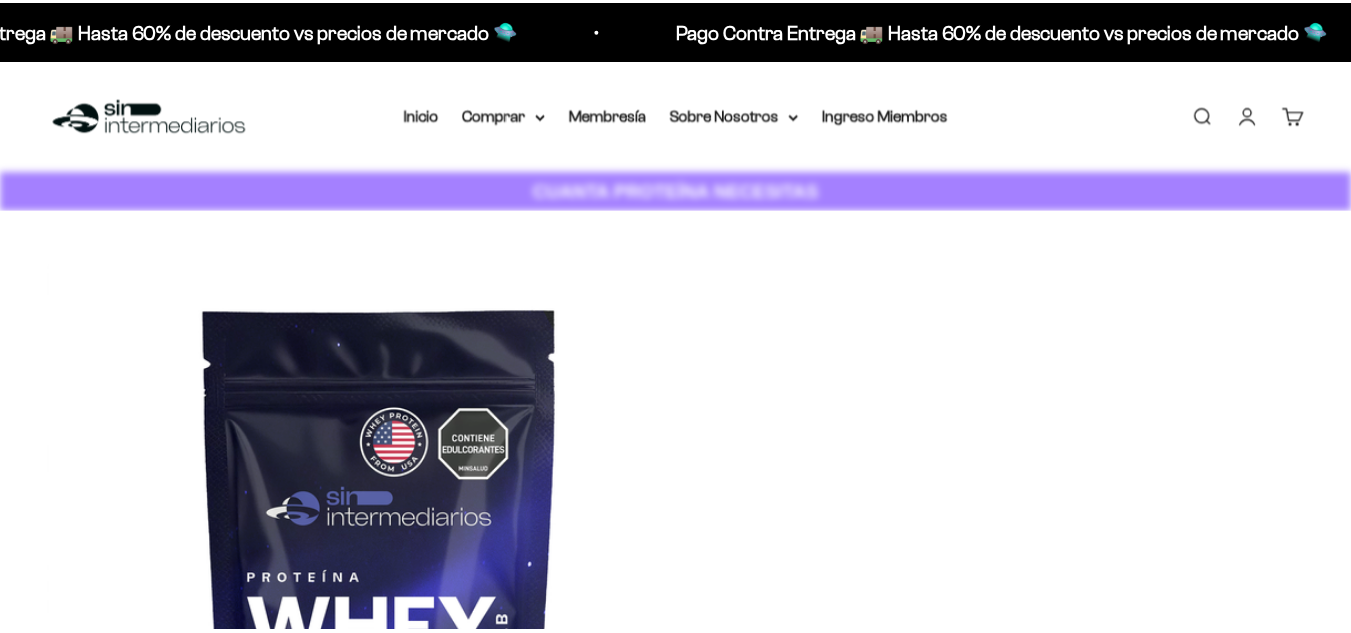 scroll, scrollTop: 0, scrollLeft: 0, axis: both 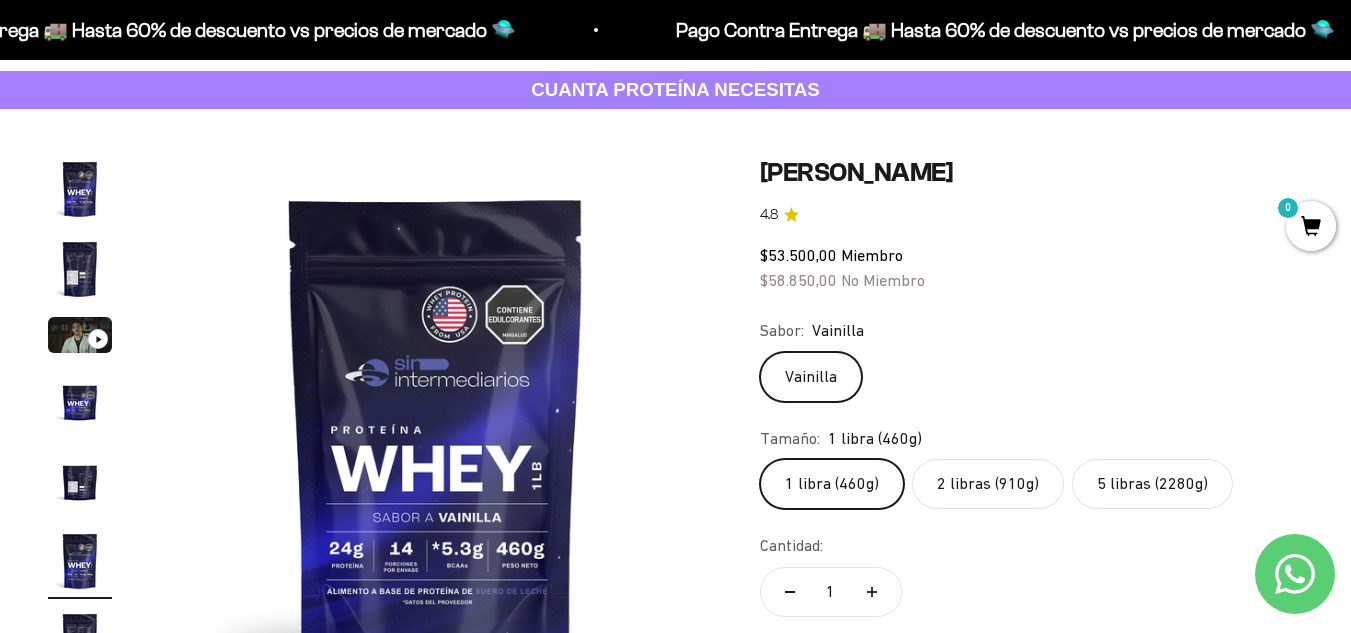 click on "2 libras (910g)" 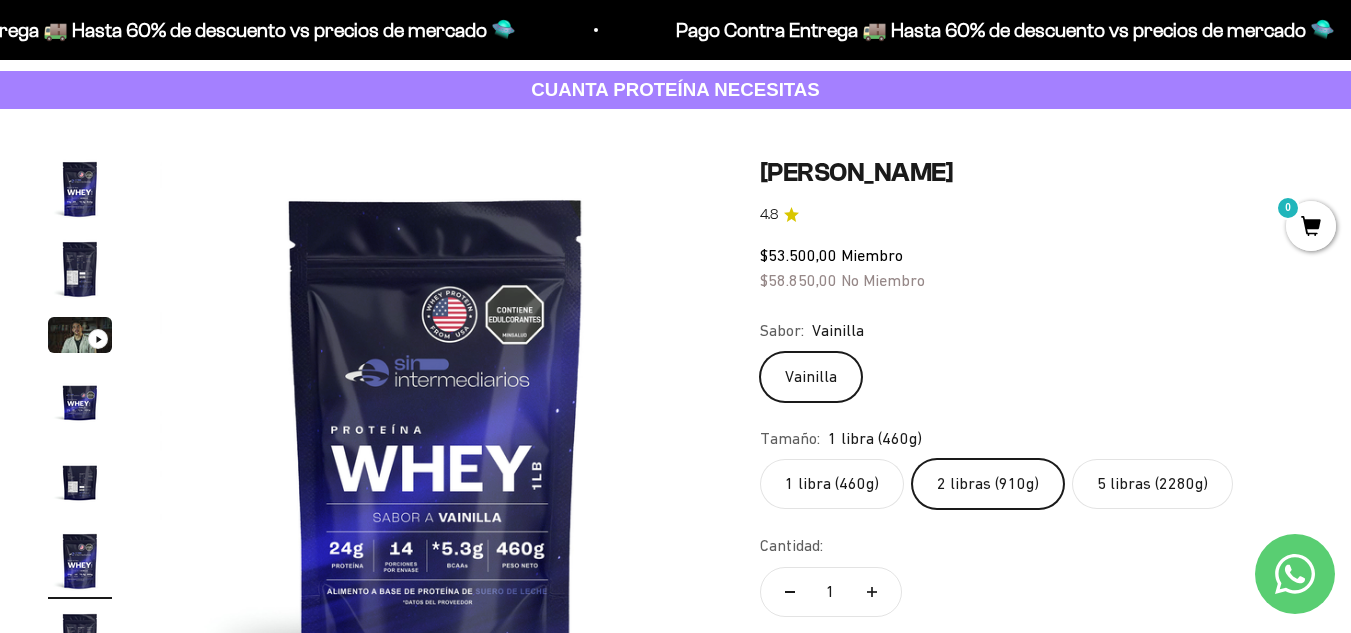 scroll, scrollTop: 0, scrollLeft: 0, axis: both 